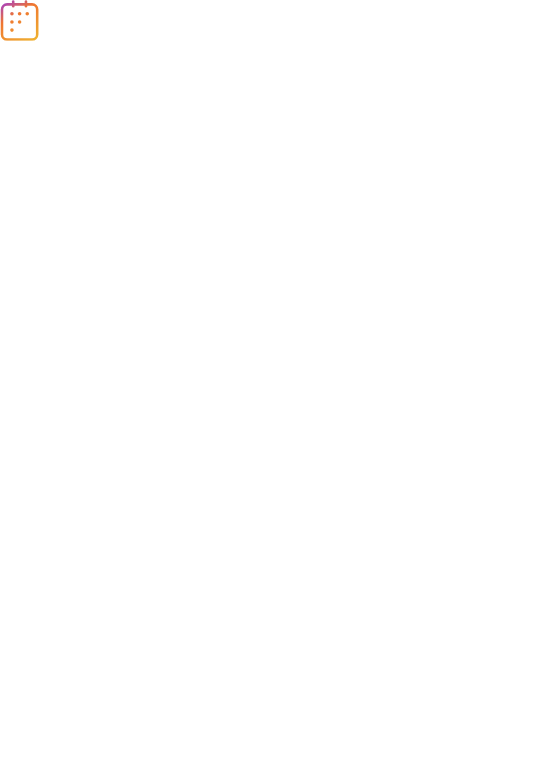scroll, scrollTop: 0, scrollLeft: 0, axis: both 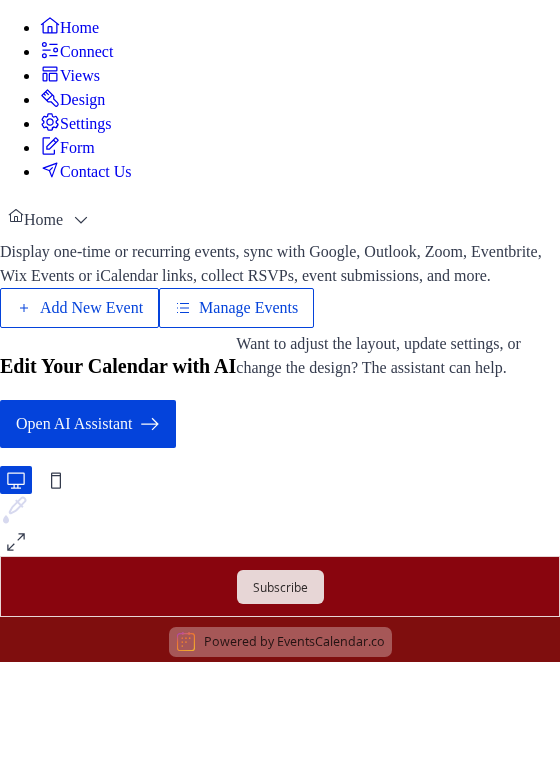 click on "Add New Event" at bounding box center [91, 308] 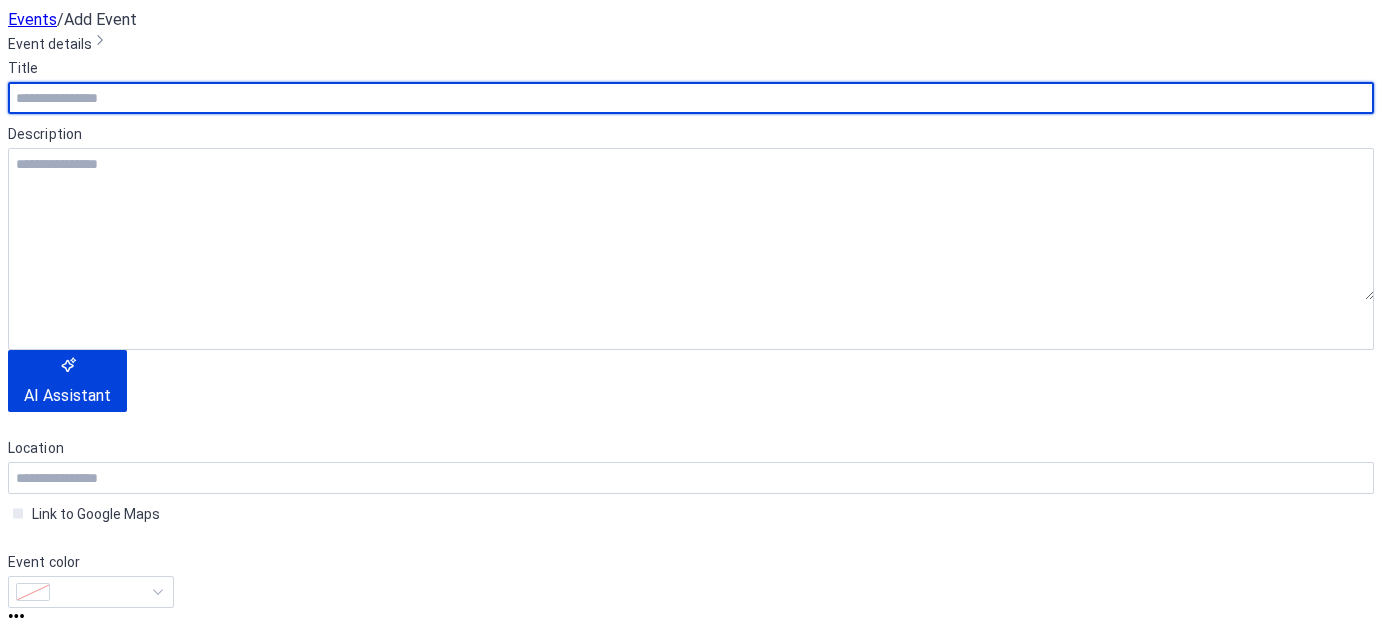 scroll, scrollTop: 0, scrollLeft: 0, axis: both 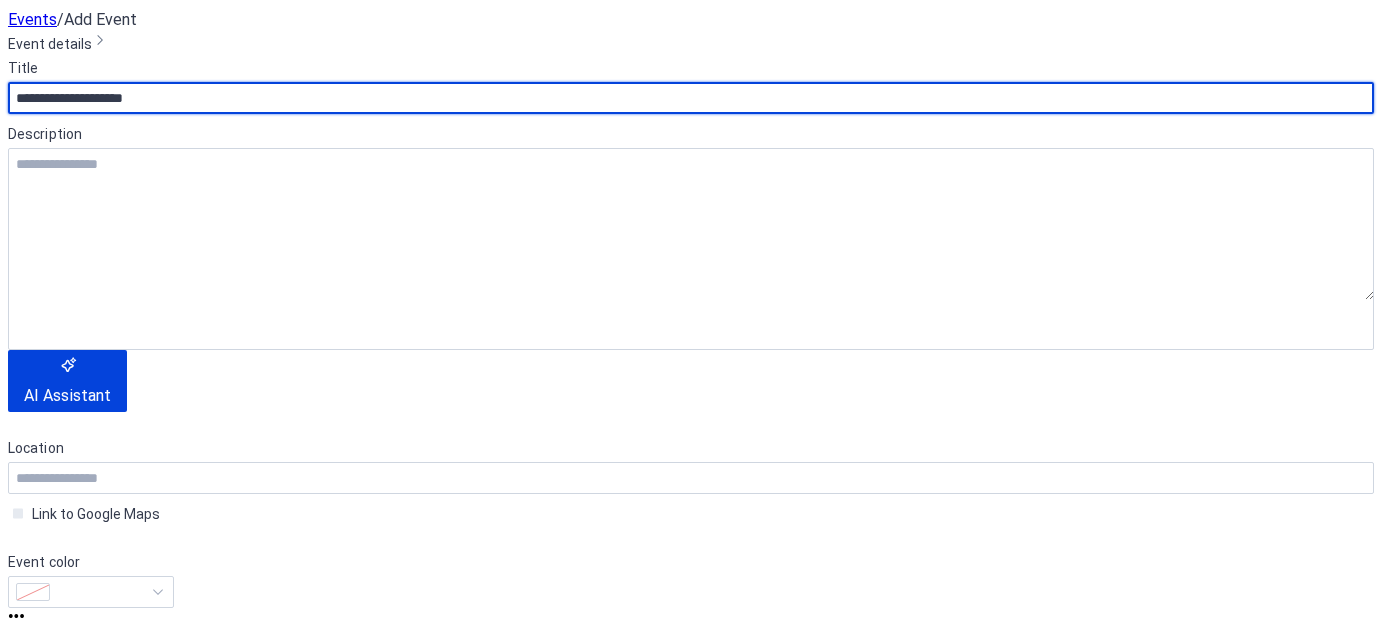 type on "**********" 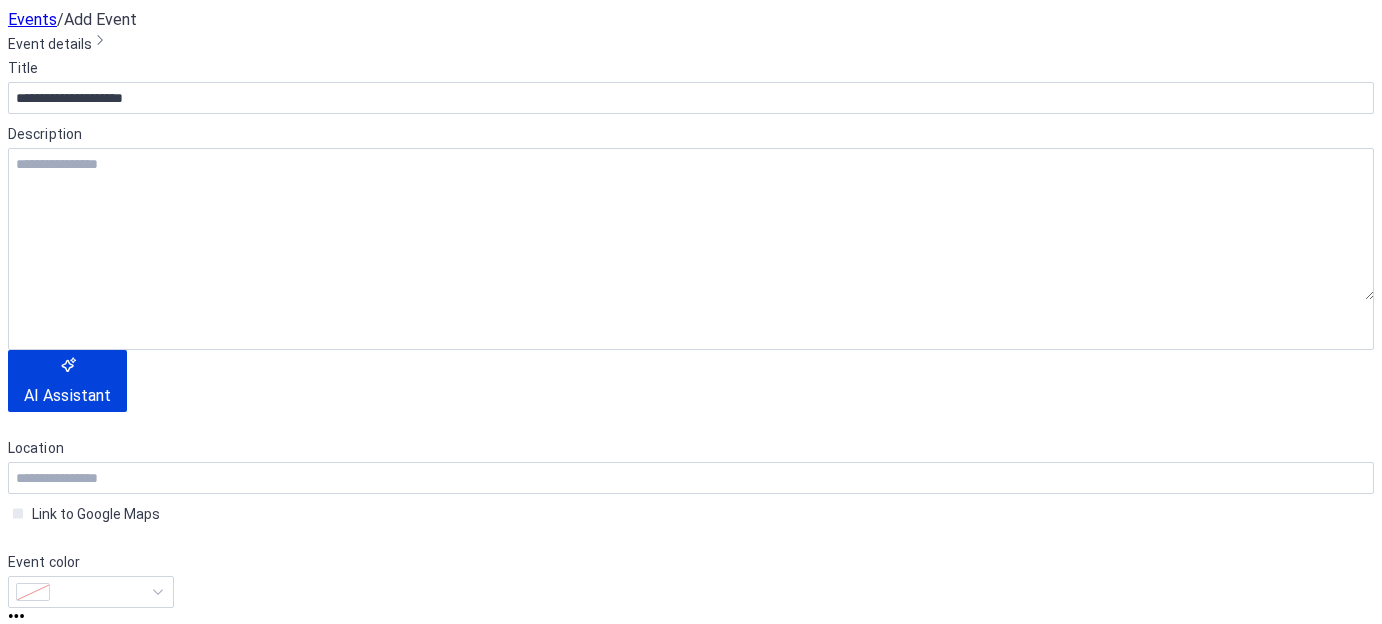 scroll, scrollTop: 0, scrollLeft: 0, axis: both 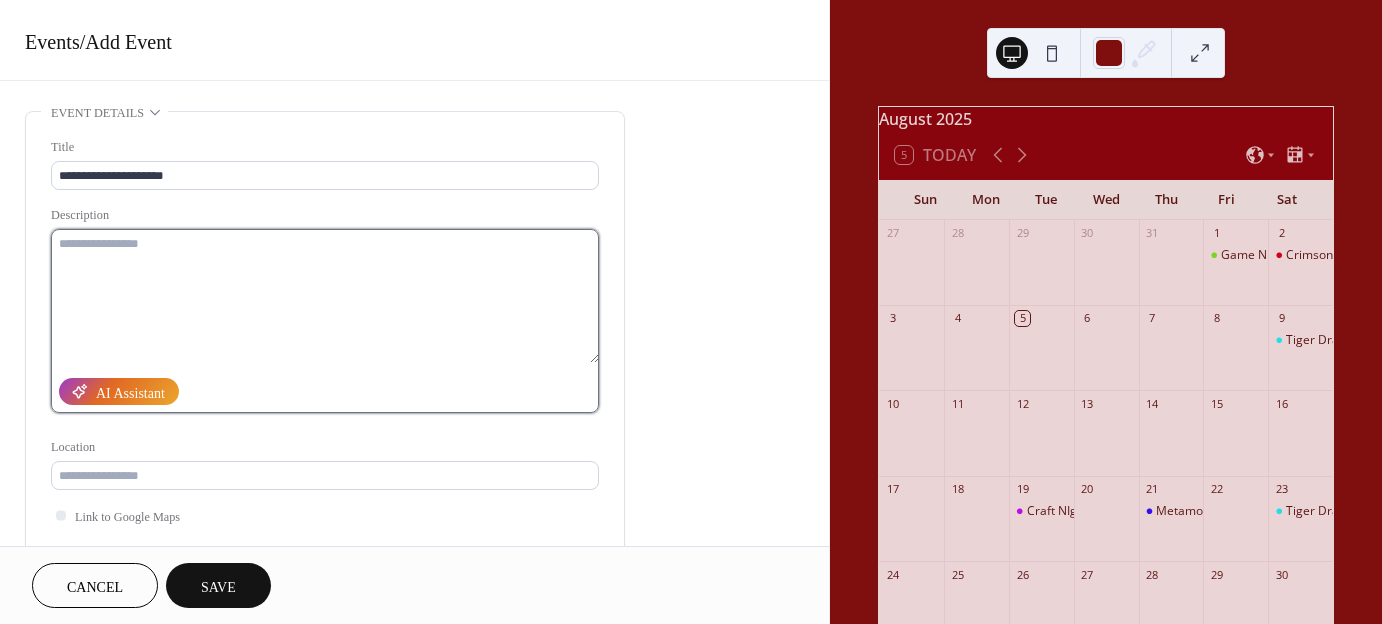 click at bounding box center (325, 296) 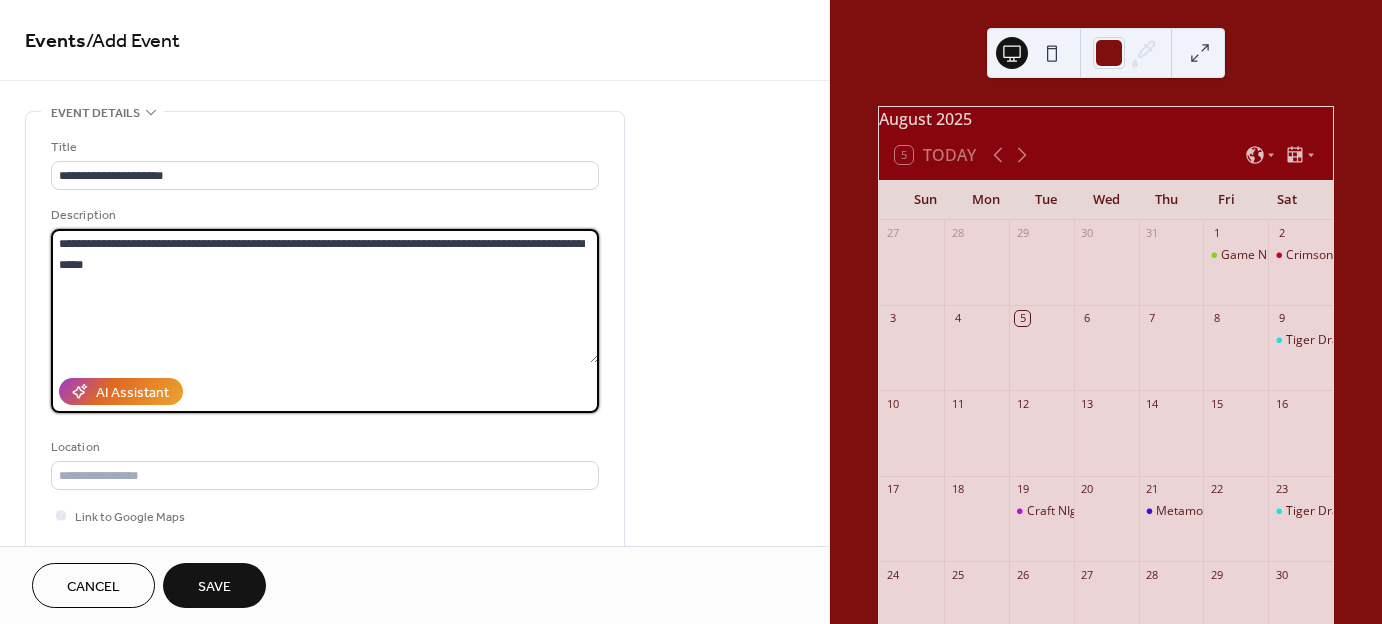 click on "**********" at bounding box center [325, 296] 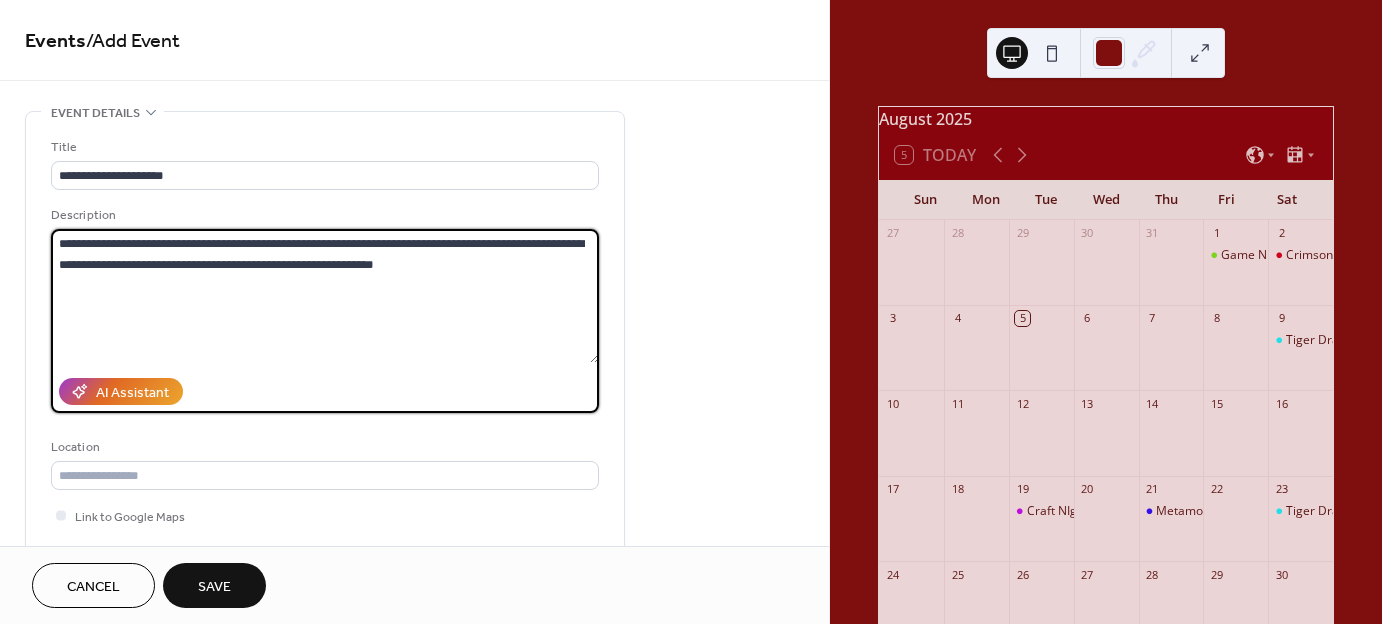 click on "**********" at bounding box center (325, 296) 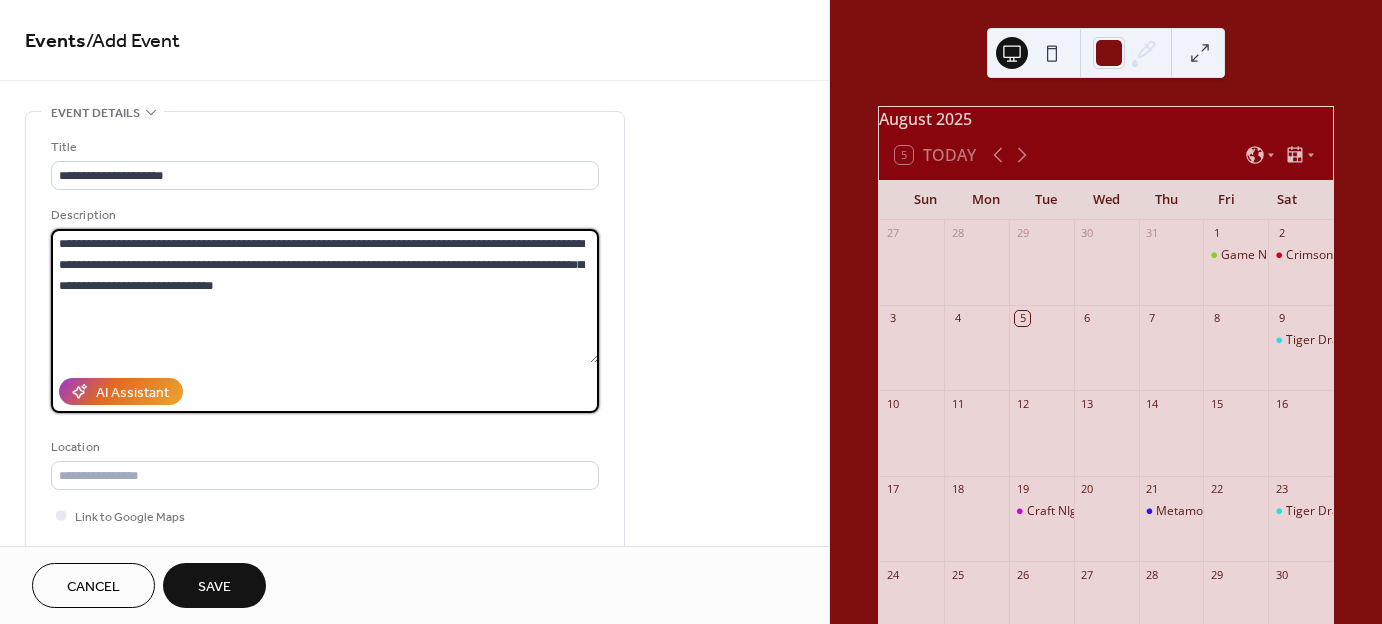 click on "**********" at bounding box center [325, 296] 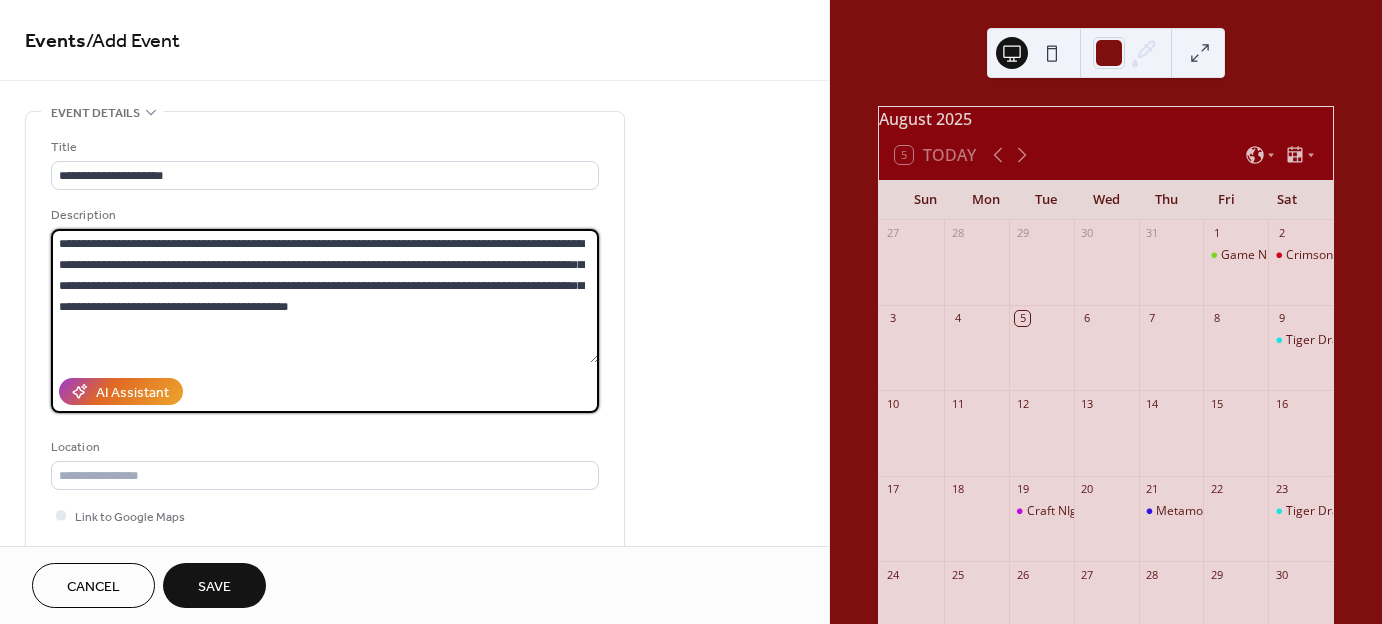 click on "**********" at bounding box center [325, 296] 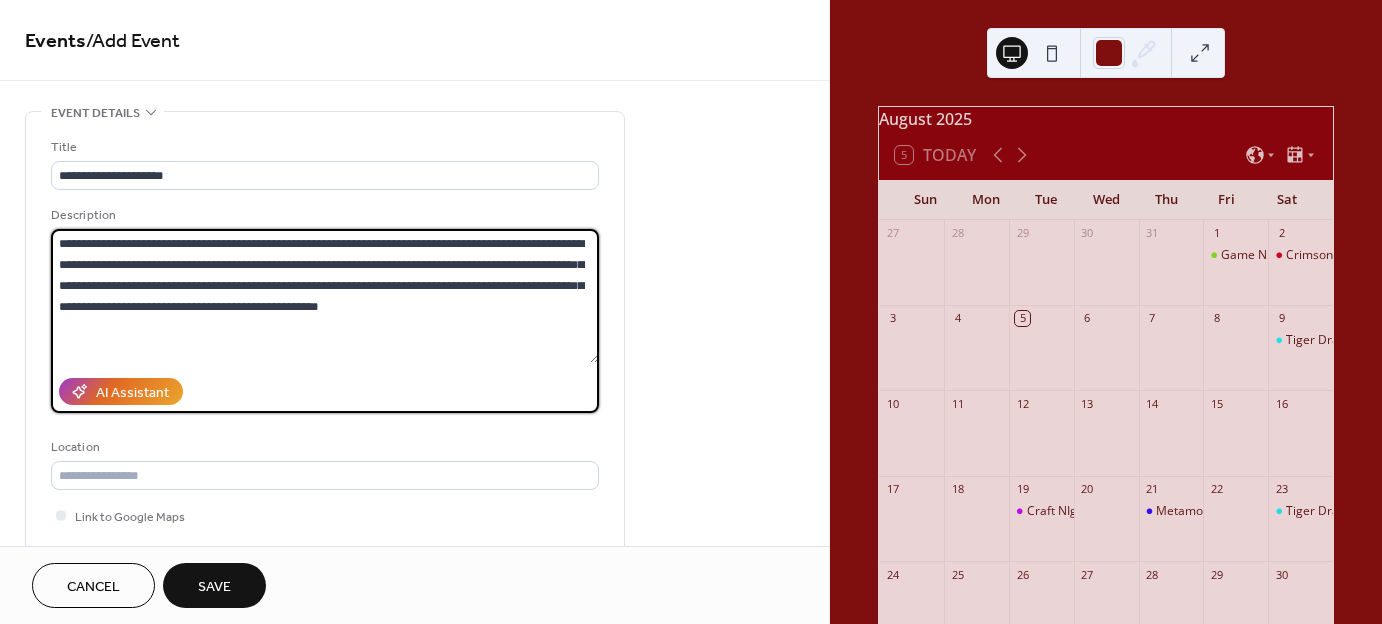 click on "**********" at bounding box center [325, 296] 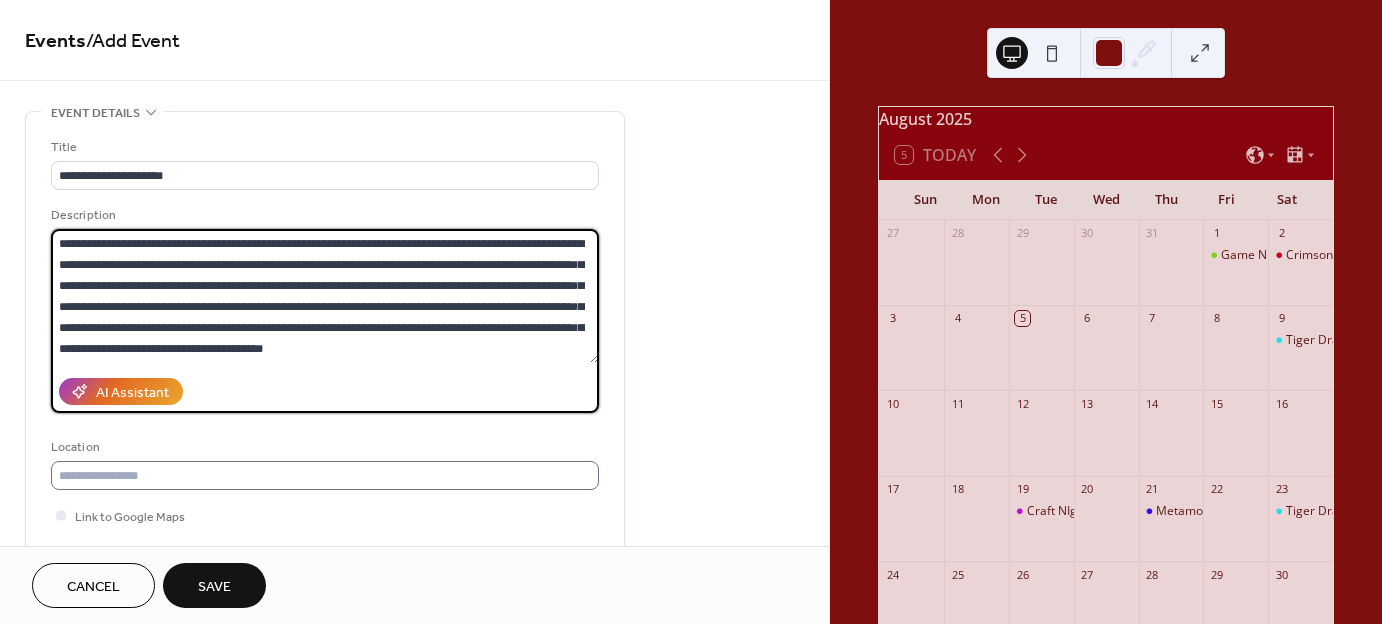 type on "**********" 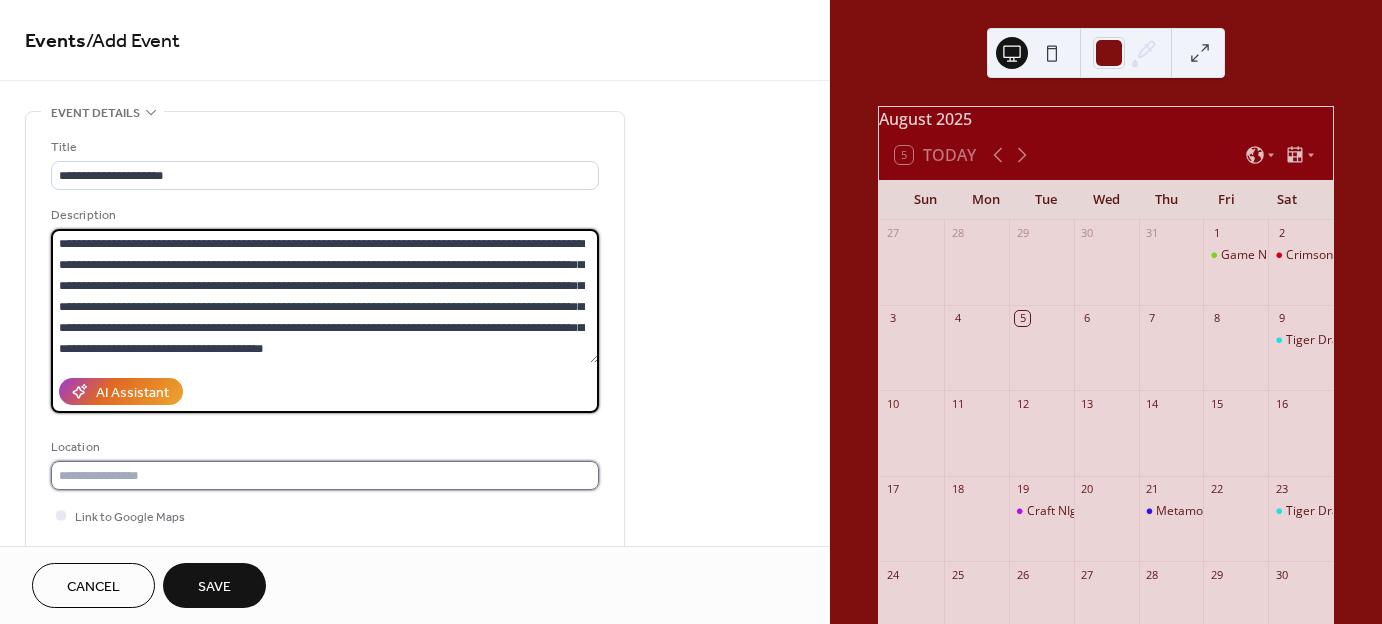 click at bounding box center (325, 475) 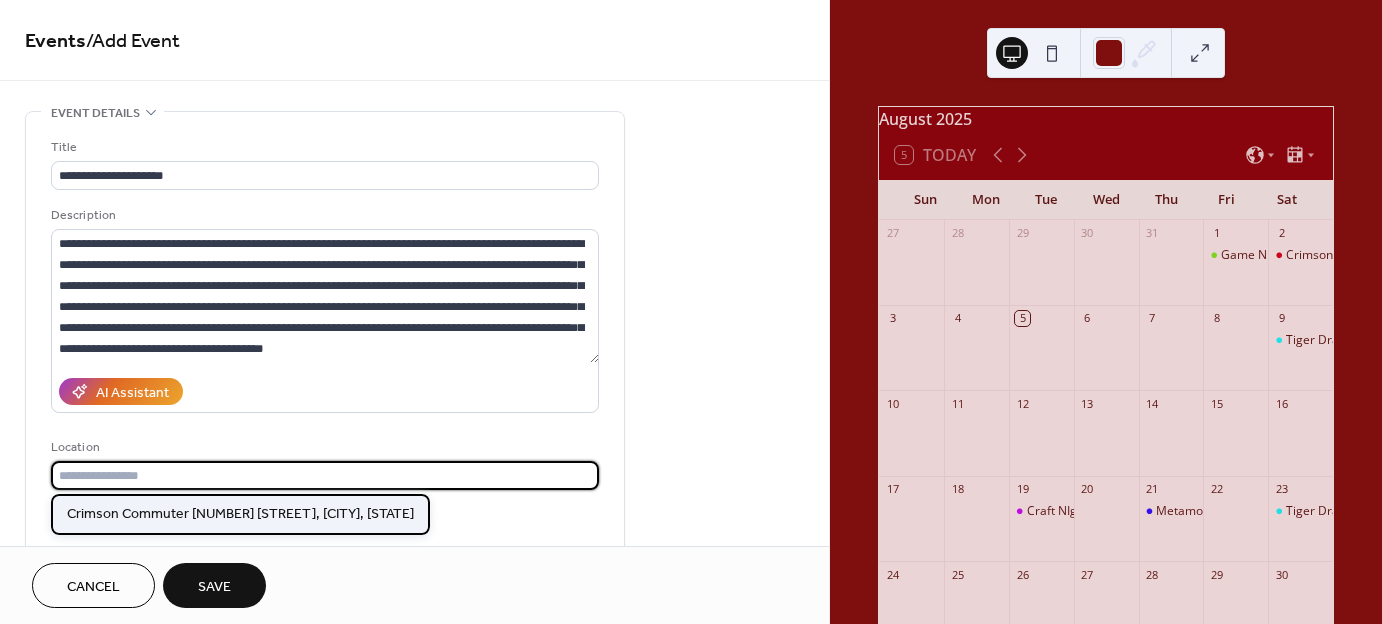 click on "Crimson Commuter [NUMBER] [STREET], [CITY], [STATE]" at bounding box center (240, 513) 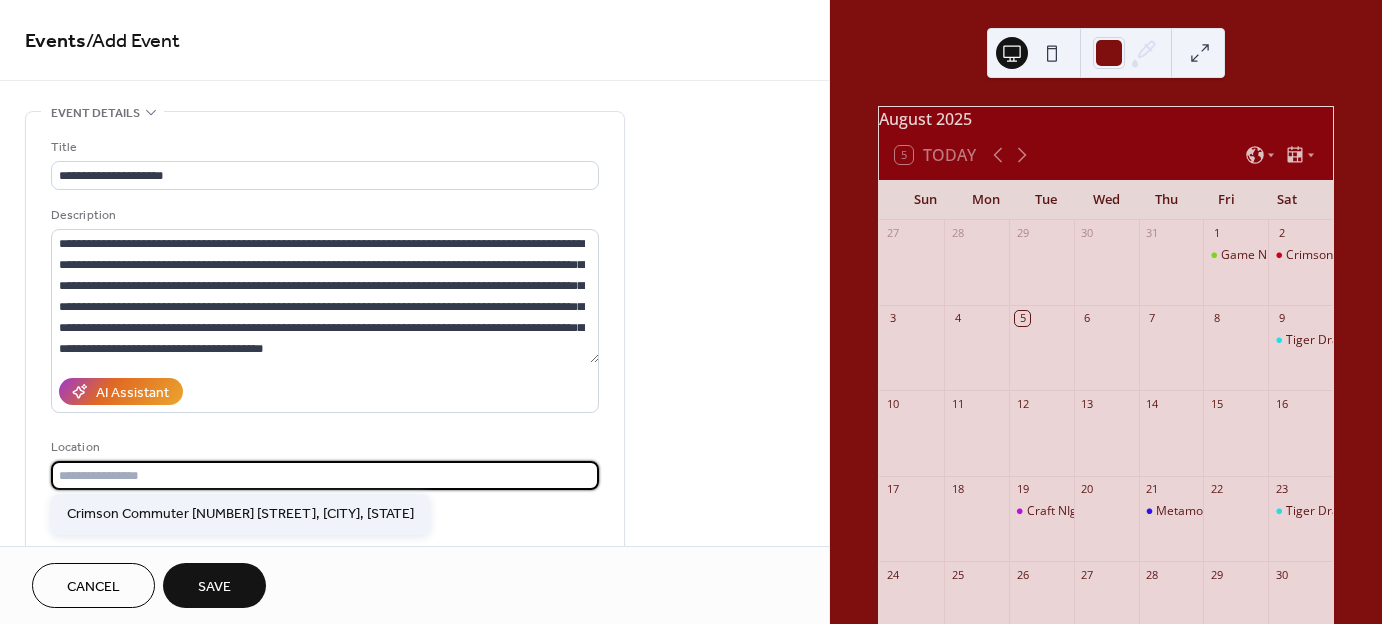 type on "**********" 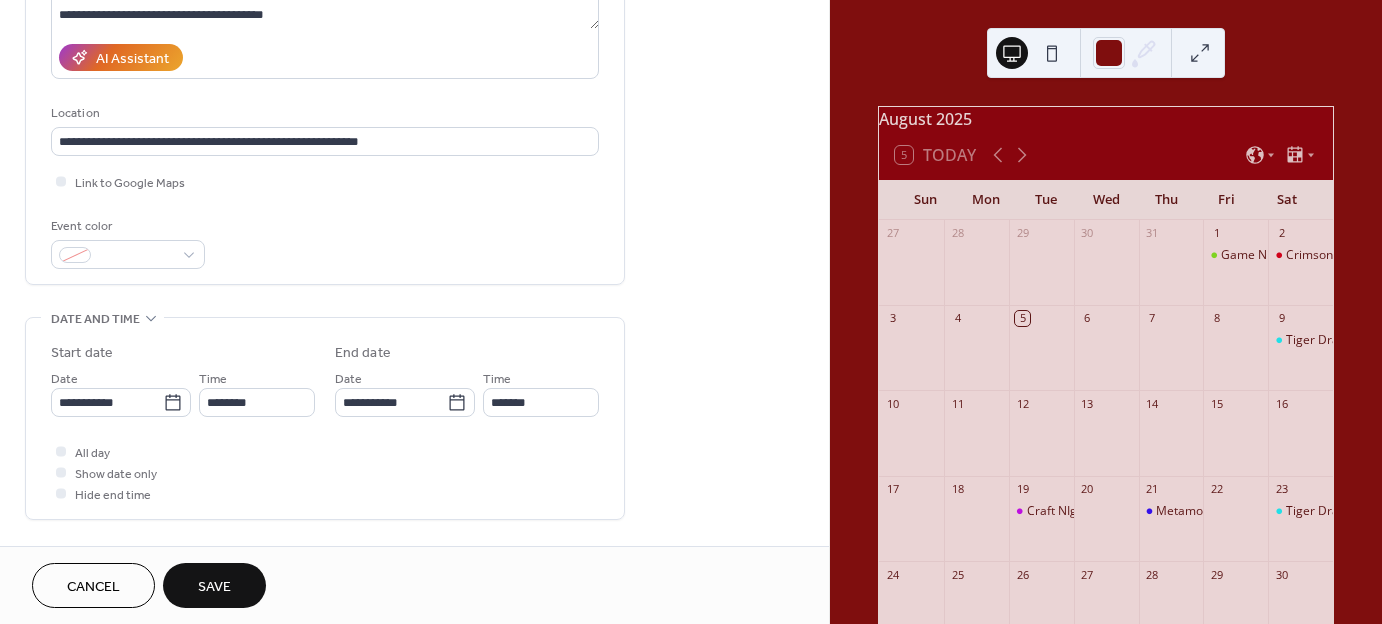 scroll, scrollTop: 400, scrollLeft: 0, axis: vertical 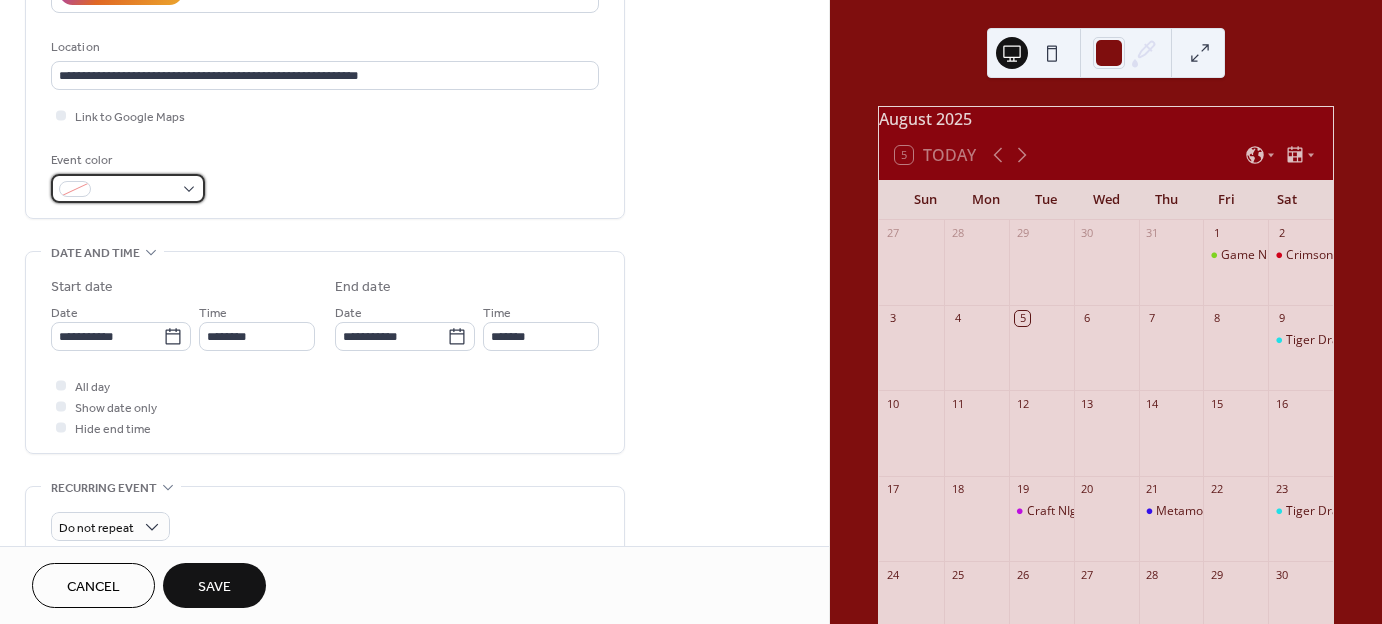 click at bounding box center (128, 188) 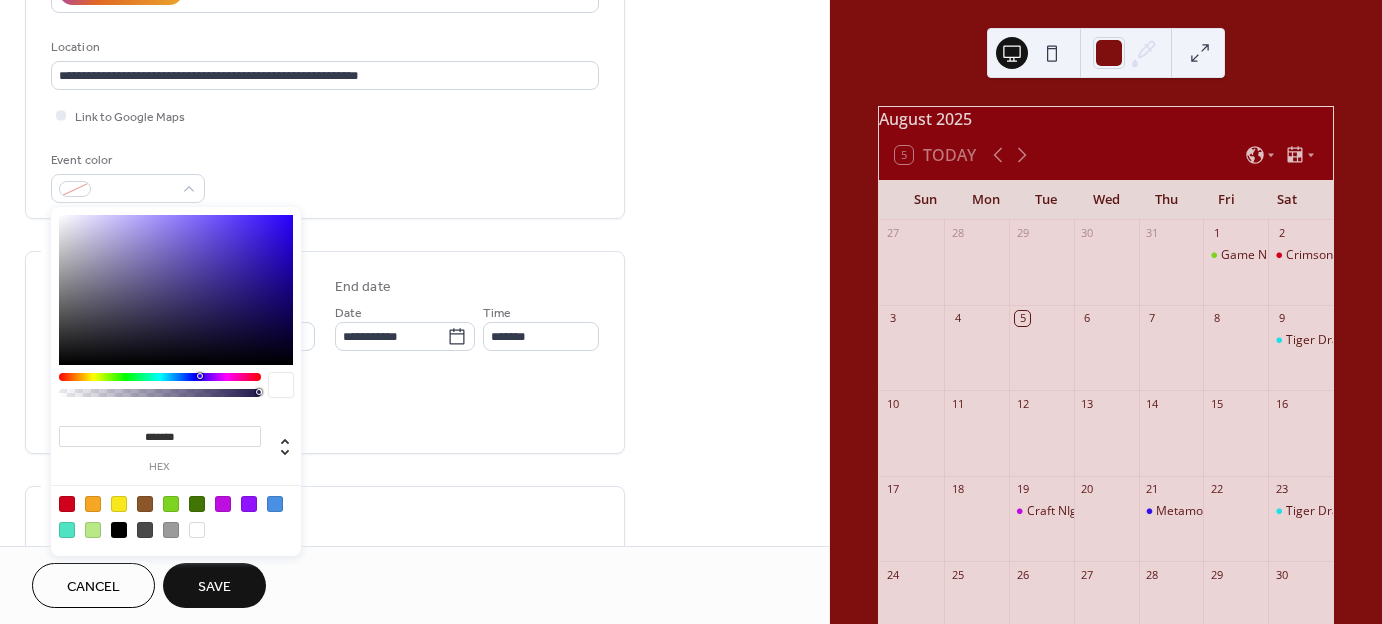 click at bounding box center [93, 504] 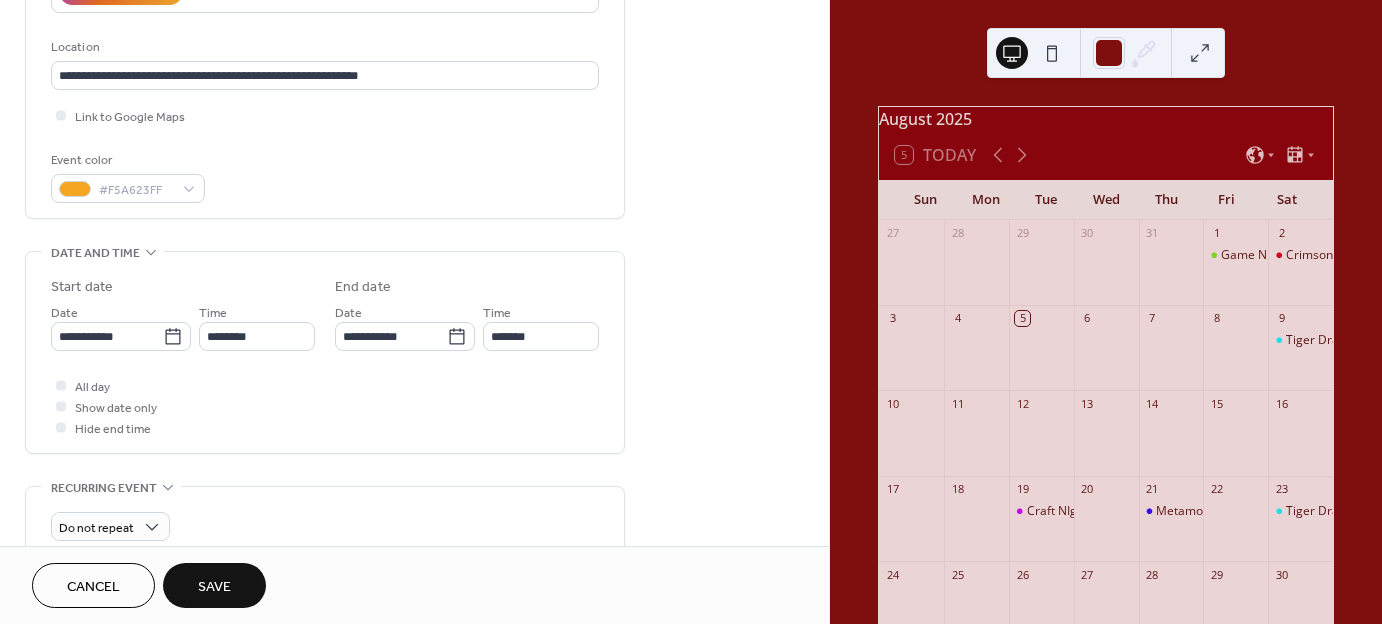 click on "**********" at bounding box center (325, -30) 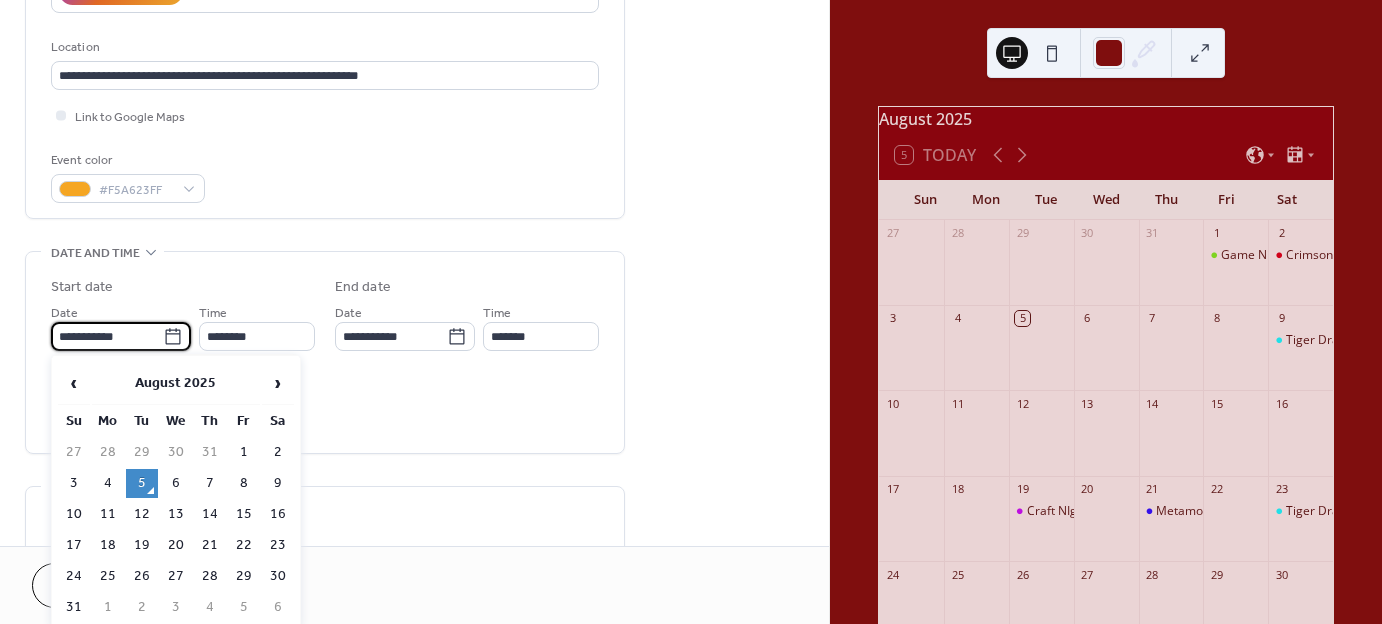 click on "**********" at bounding box center (107, 336) 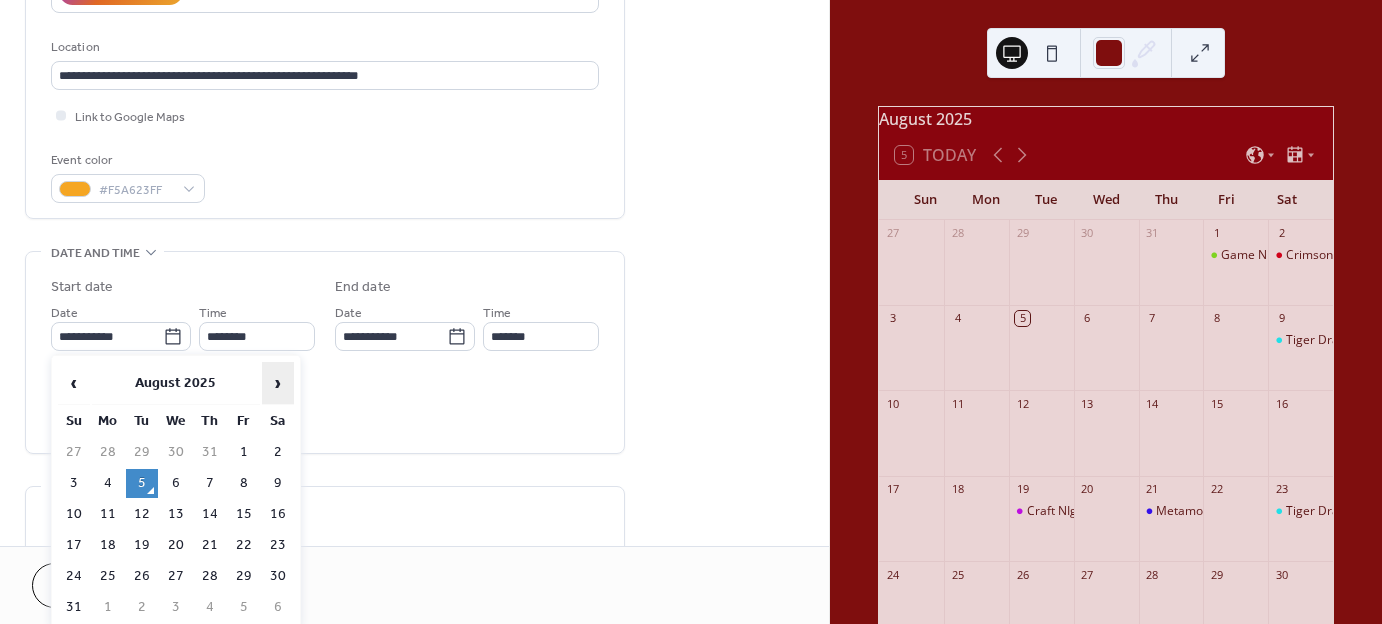 click on "›" at bounding box center (278, 383) 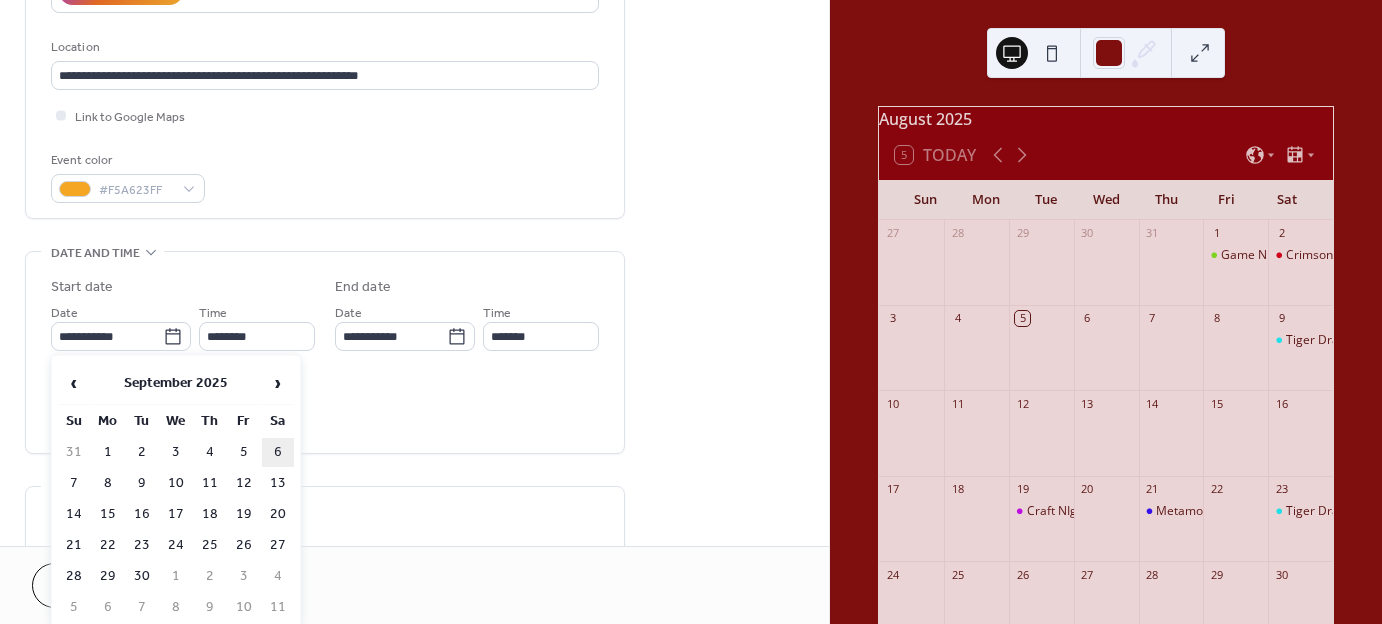 click on "6" at bounding box center [278, 452] 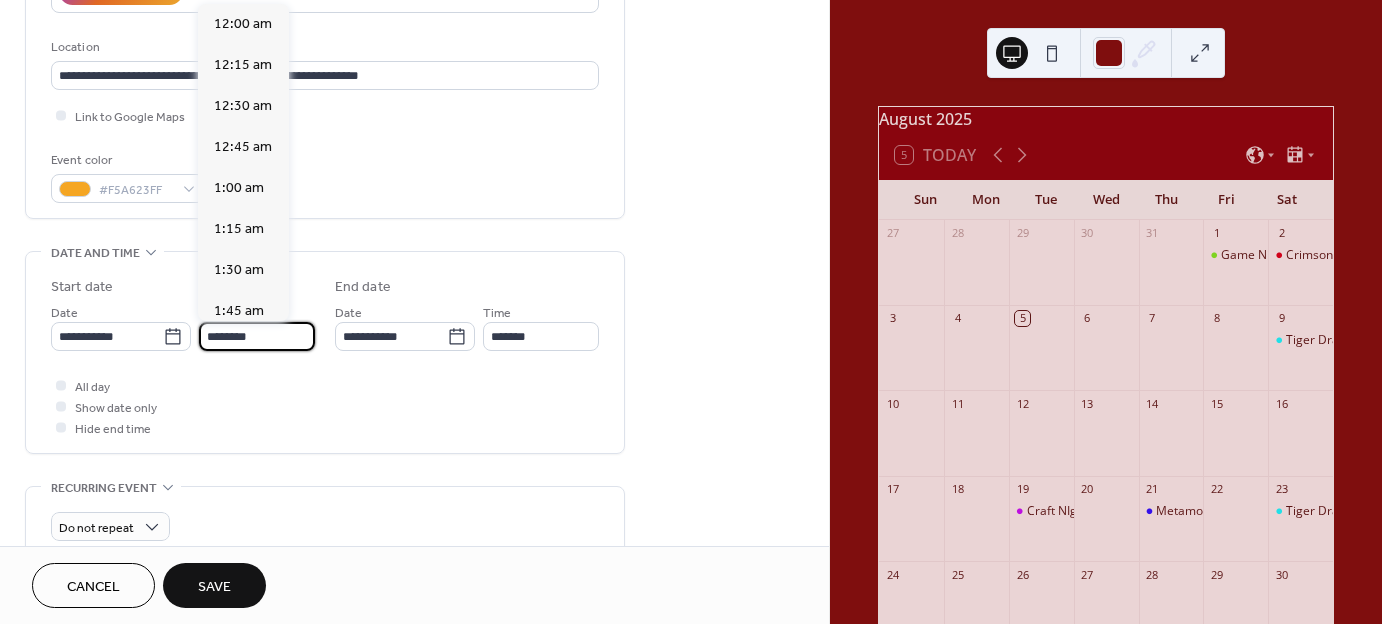 click on "********" at bounding box center (257, 336) 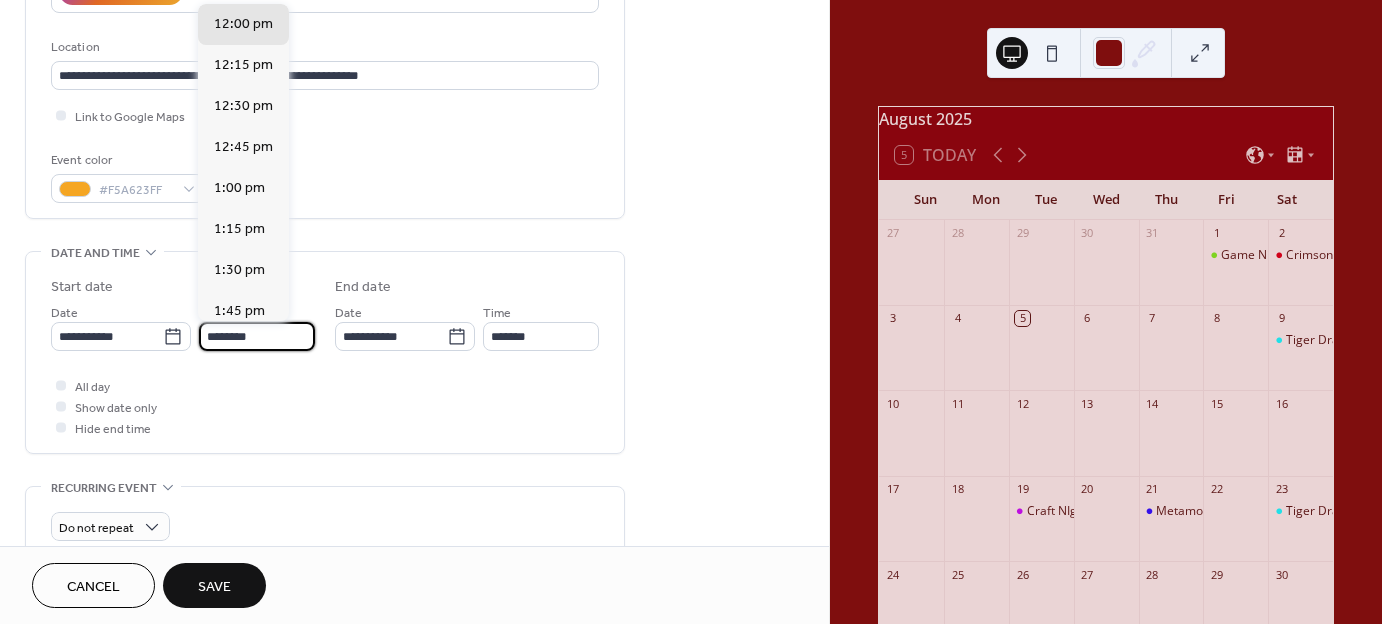 click on "Time" at bounding box center [497, 313] 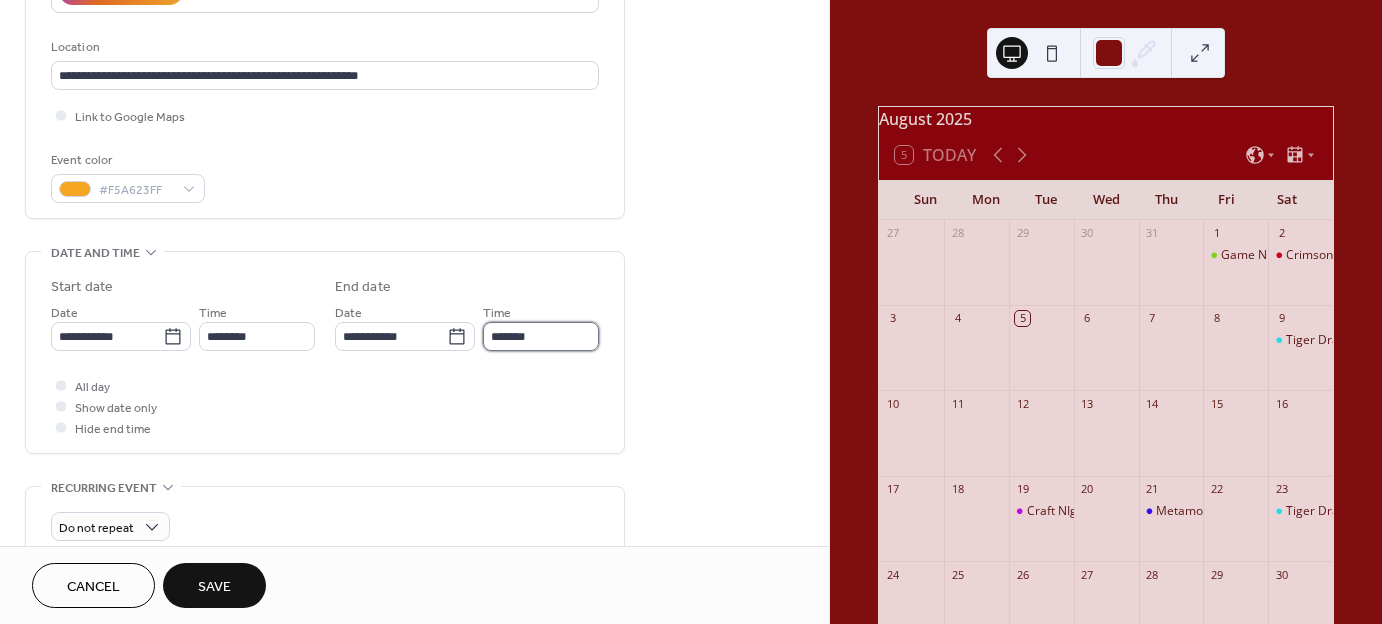 click on "*******" at bounding box center [541, 336] 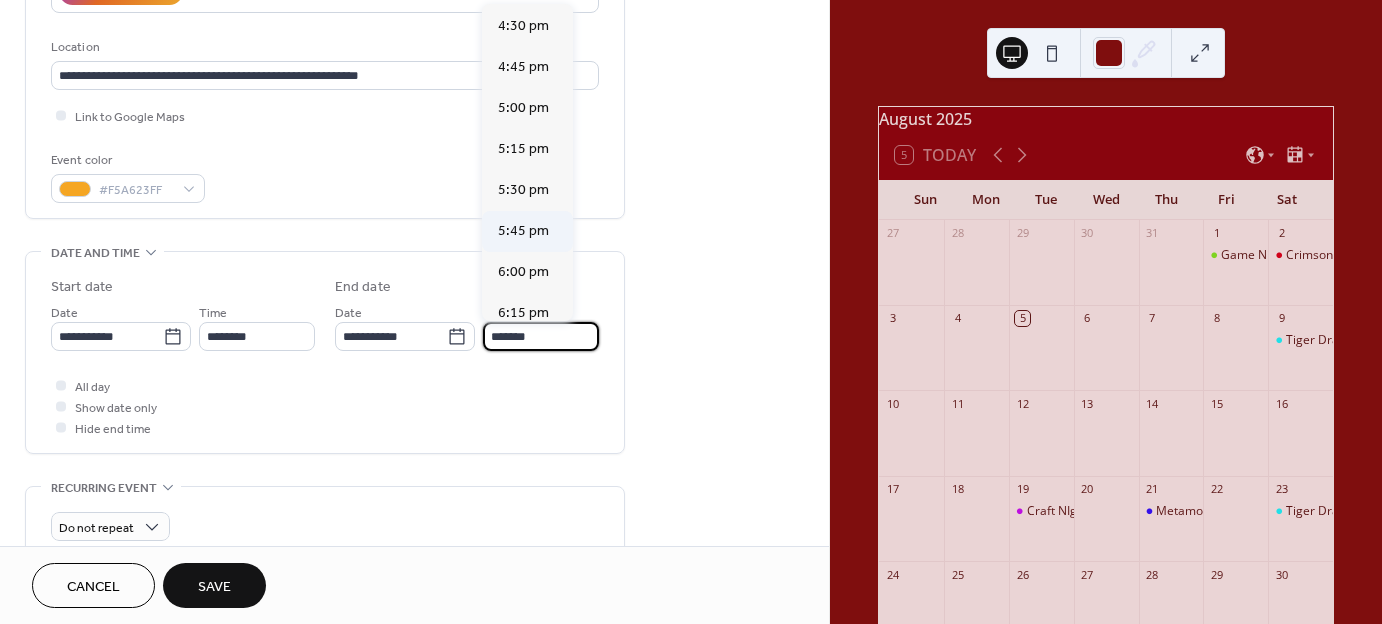 scroll, scrollTop: 700, scrollLeft: 0, axis: vertical 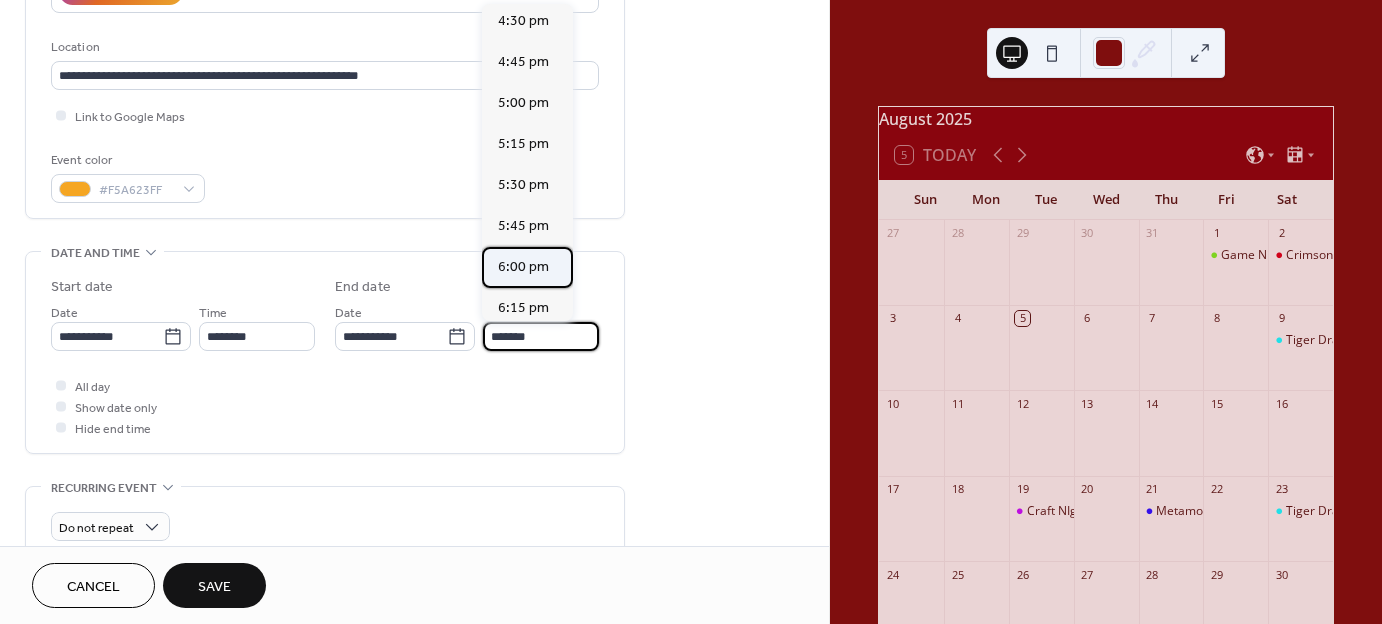click on "6:00 pm" at bounding box center [523, 267] 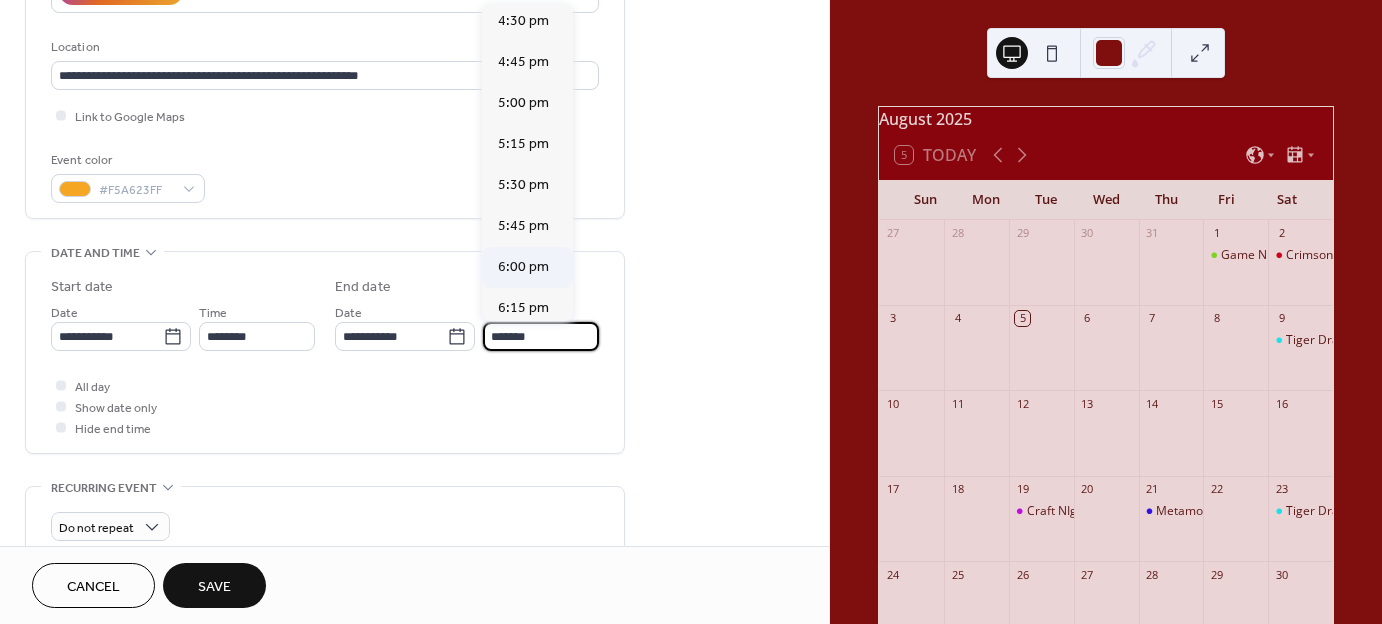 type on "*******" 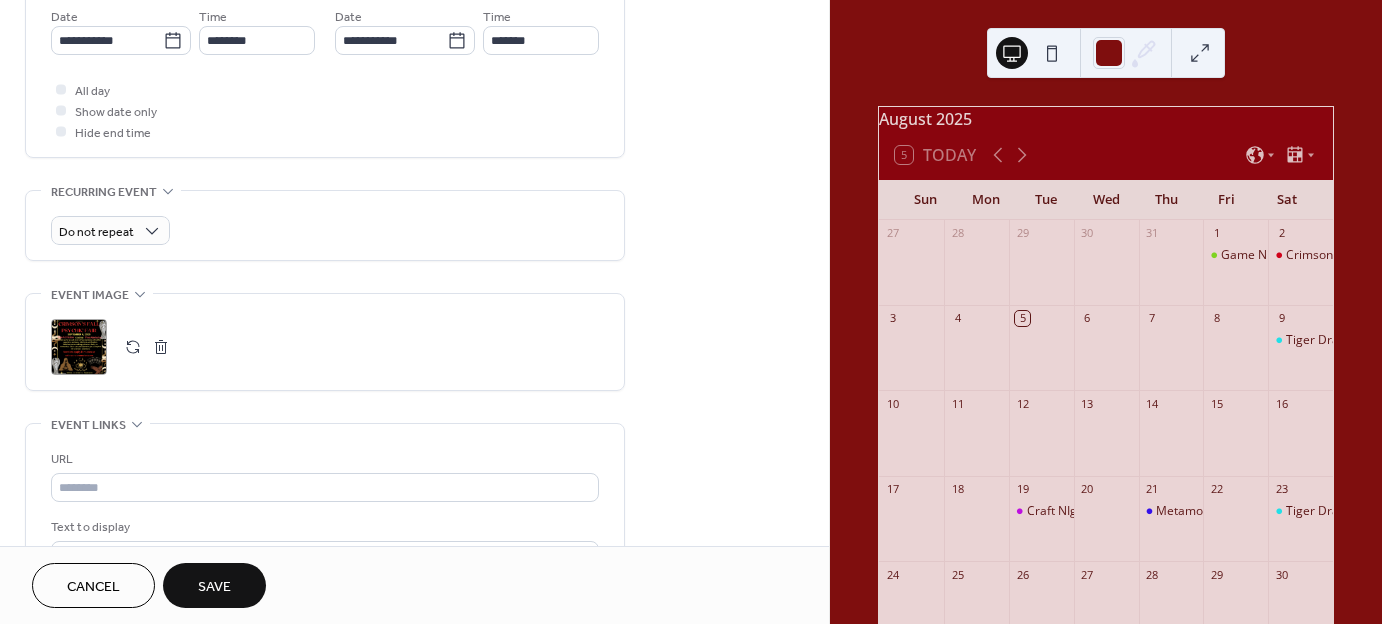 scroll, scrollTop: 700, scrollLeft: 0, axis: vertical 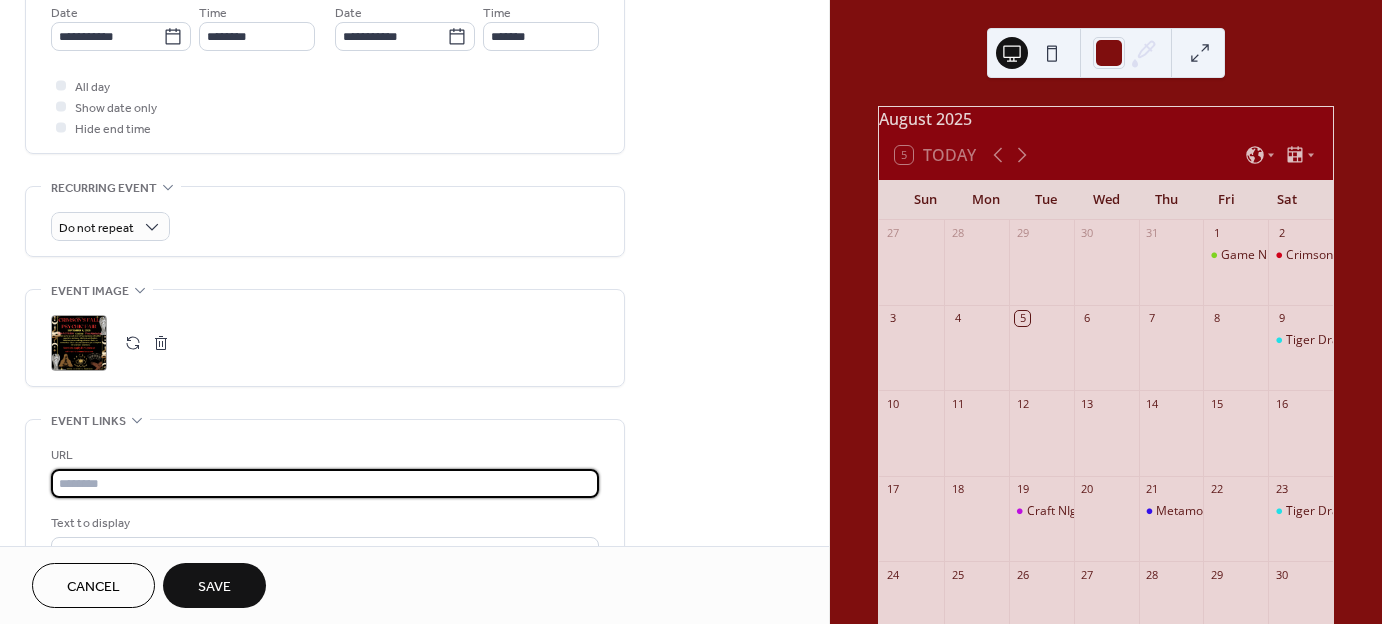 click at bounding box center (325, 483) 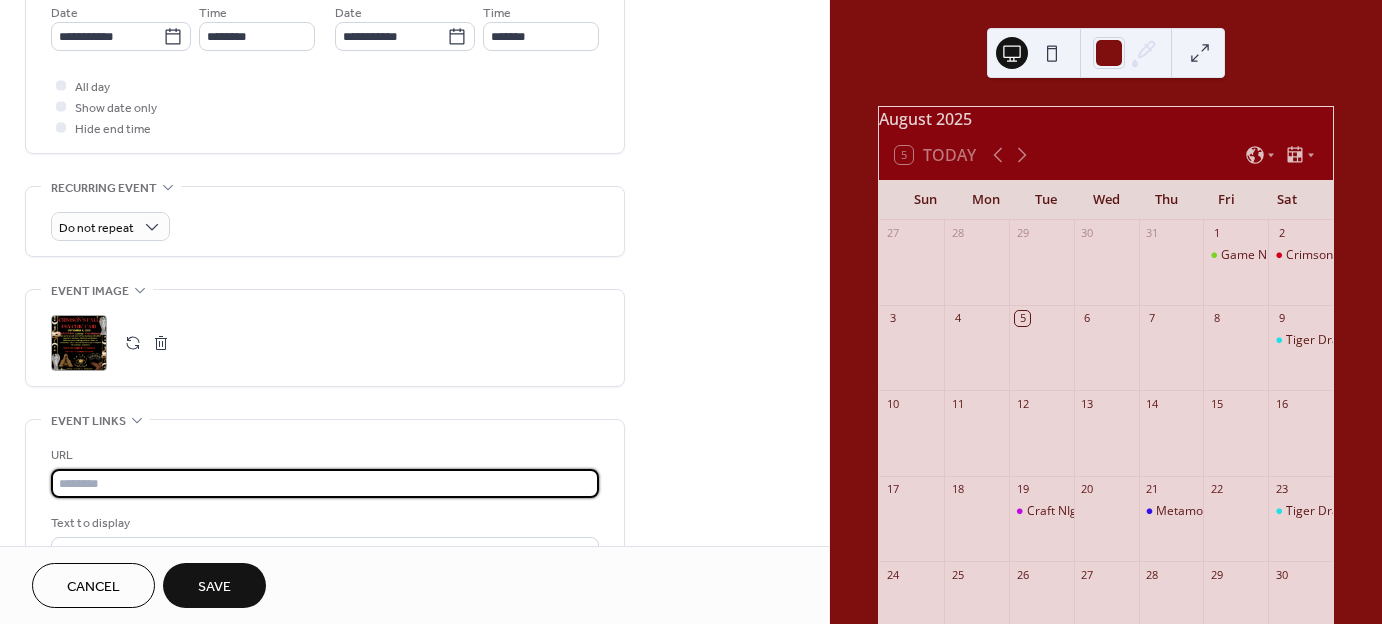 type on "**********" 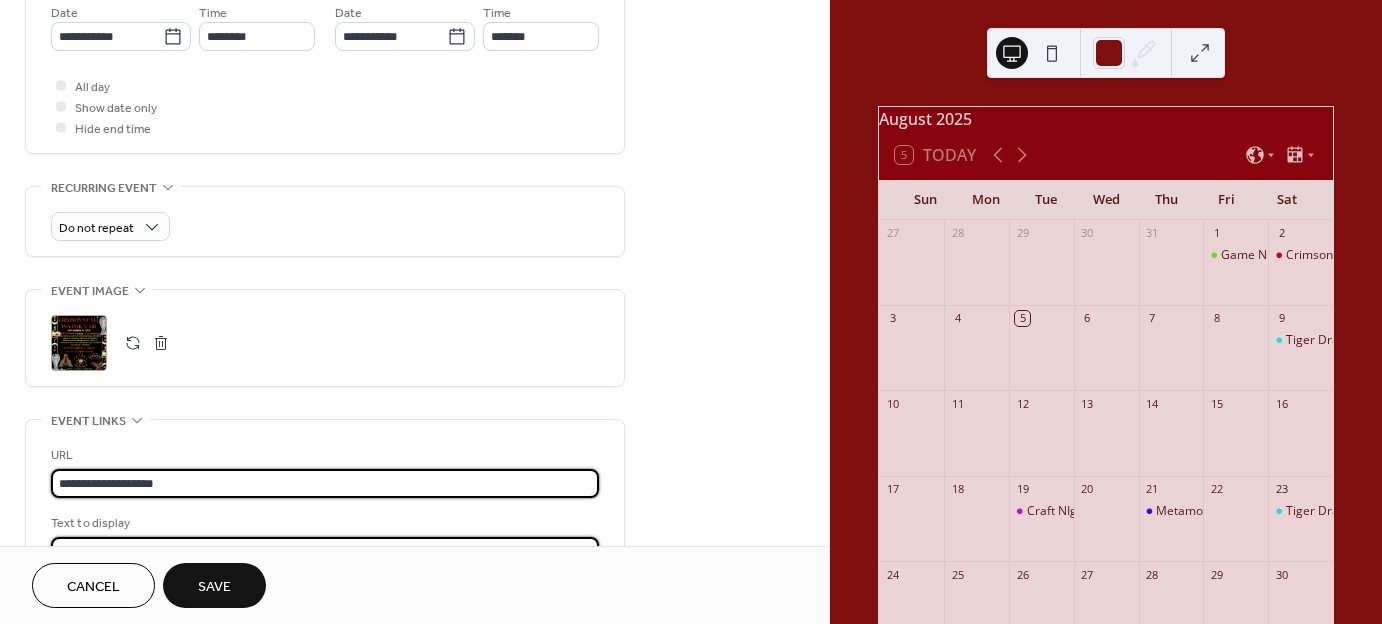 type on "**********" 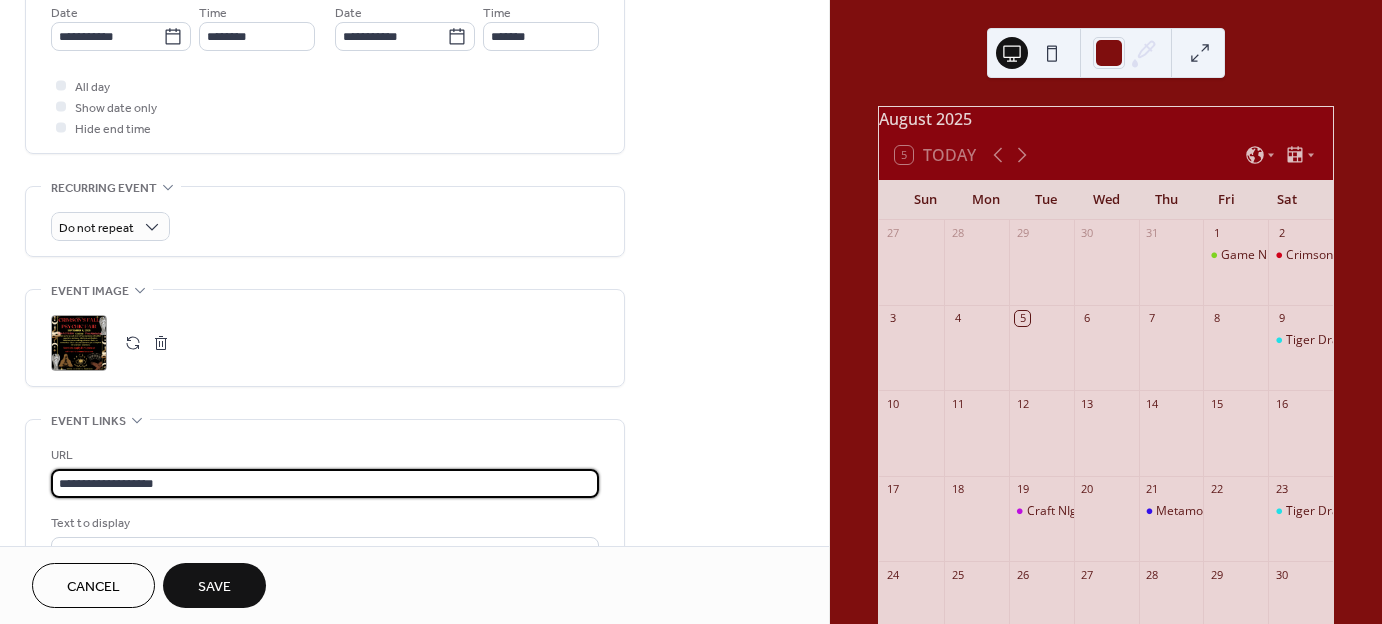 click on "**********" at bounding box center [414, 131] 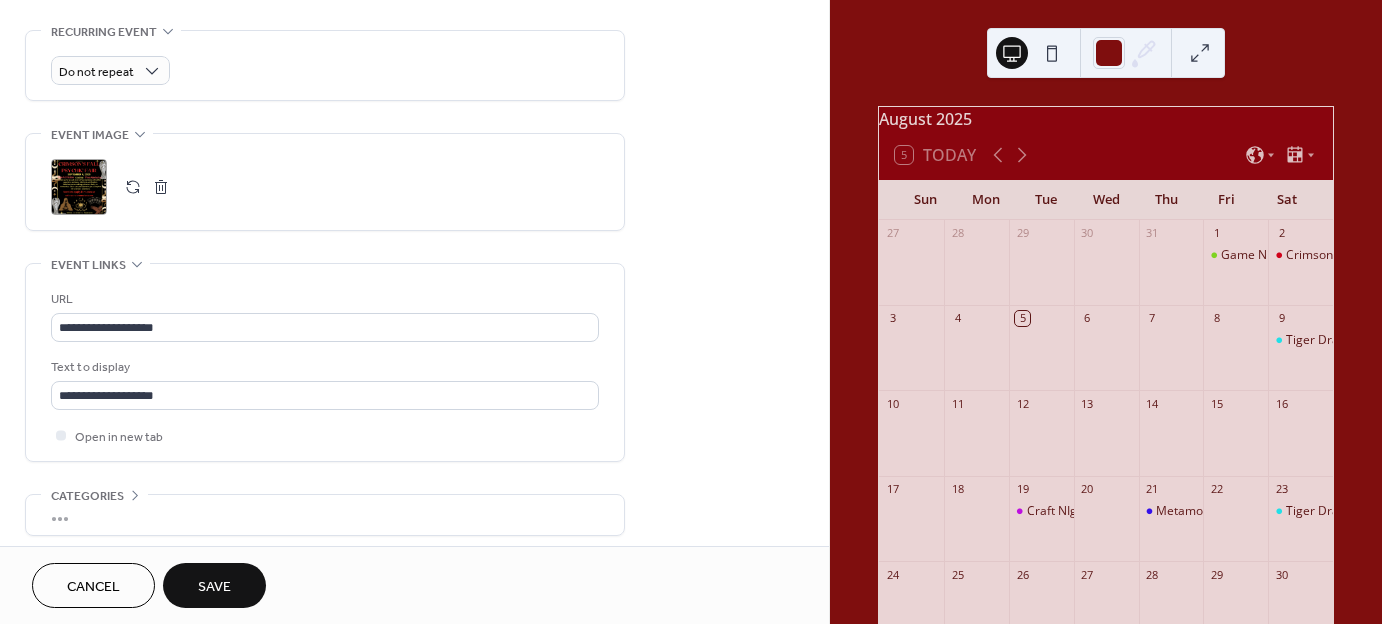 scroll, scrollTop: 1000, scrollLeft: 0, axis: vertical 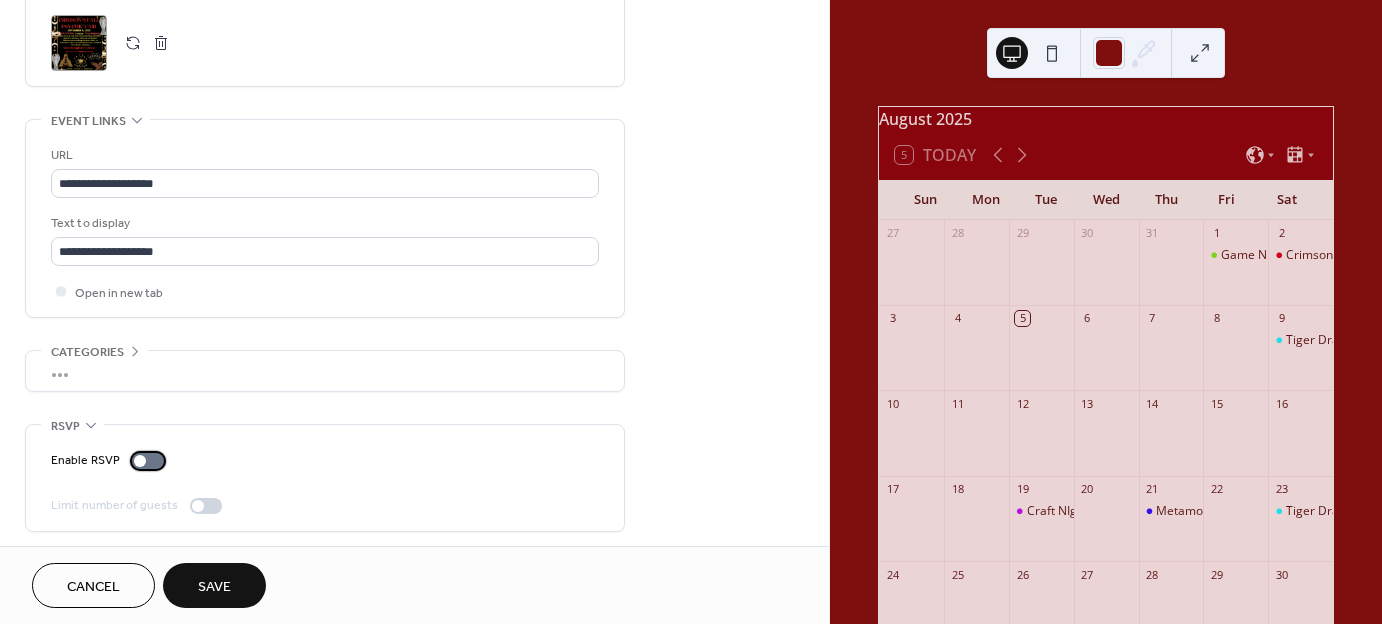 click at bounding box center [140, 461] 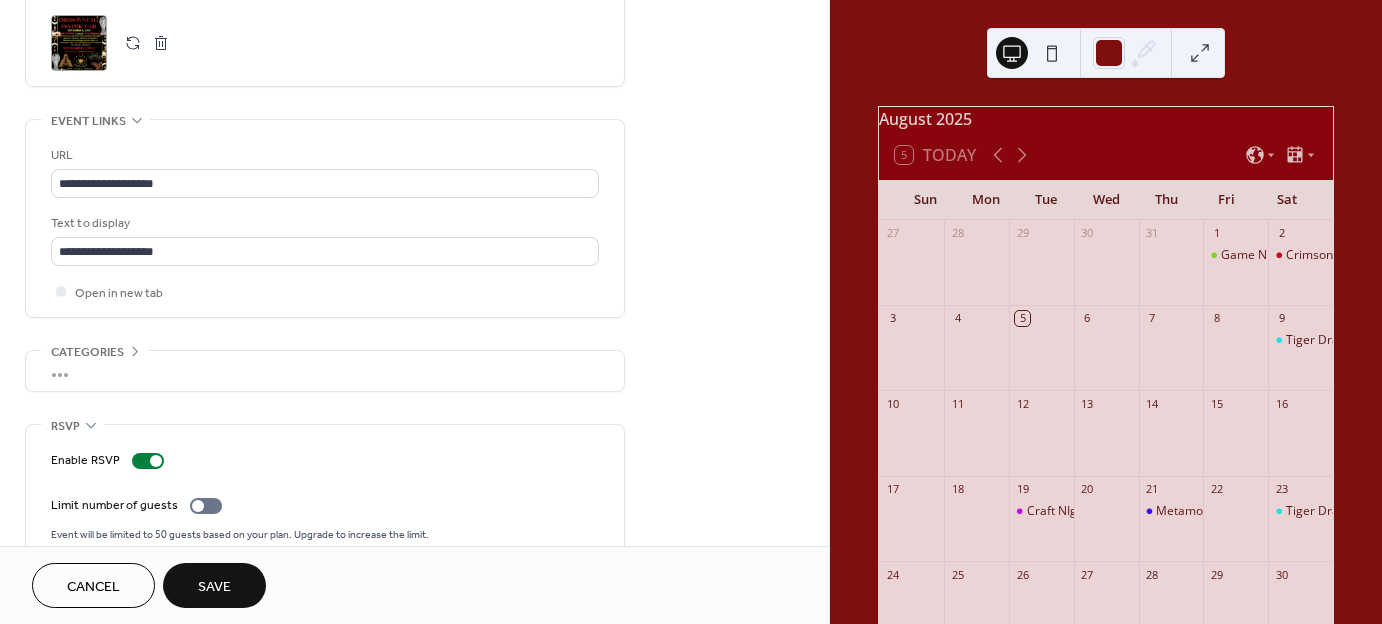 click on "Save" at bounding box center (214, 587) 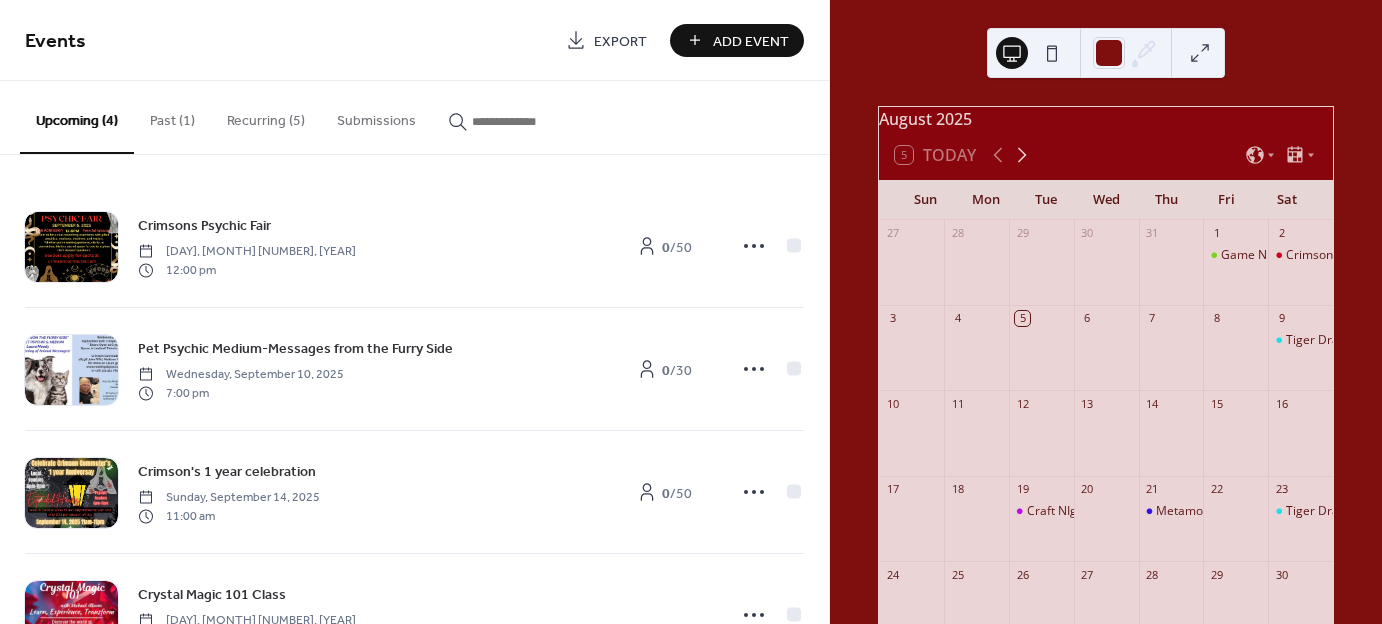 click 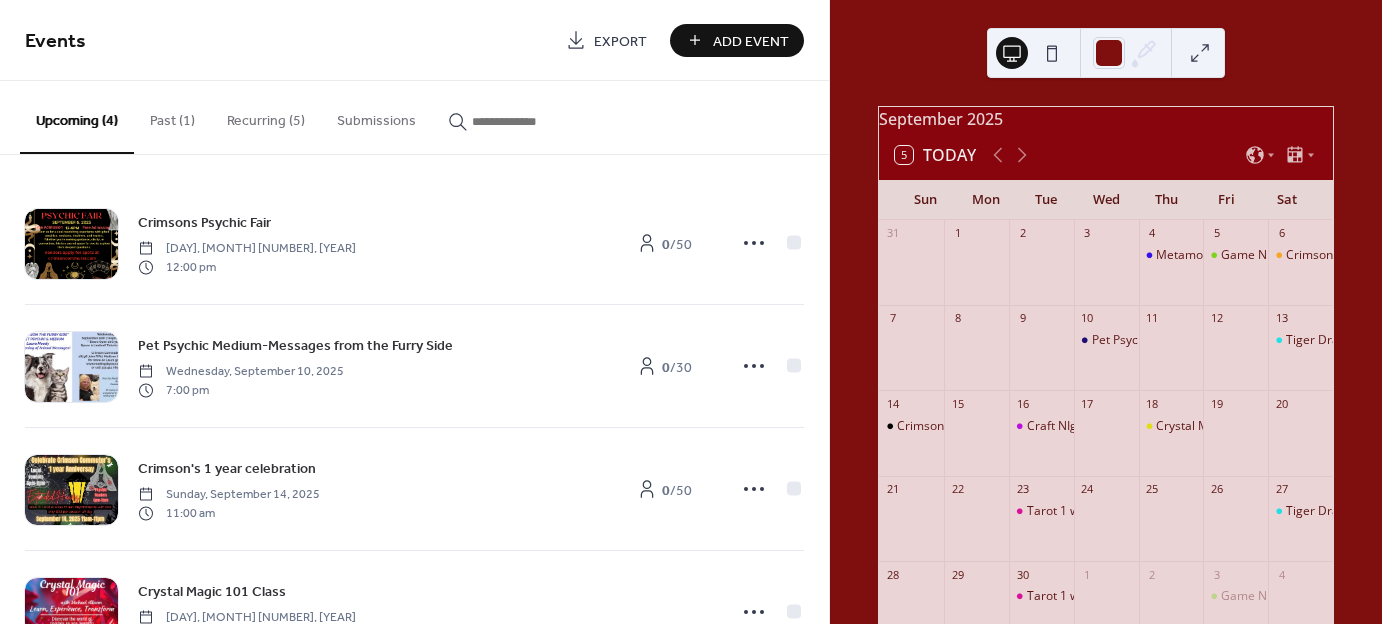 scroll, scrollTop: 0, scrollLeft: 0, axis: both 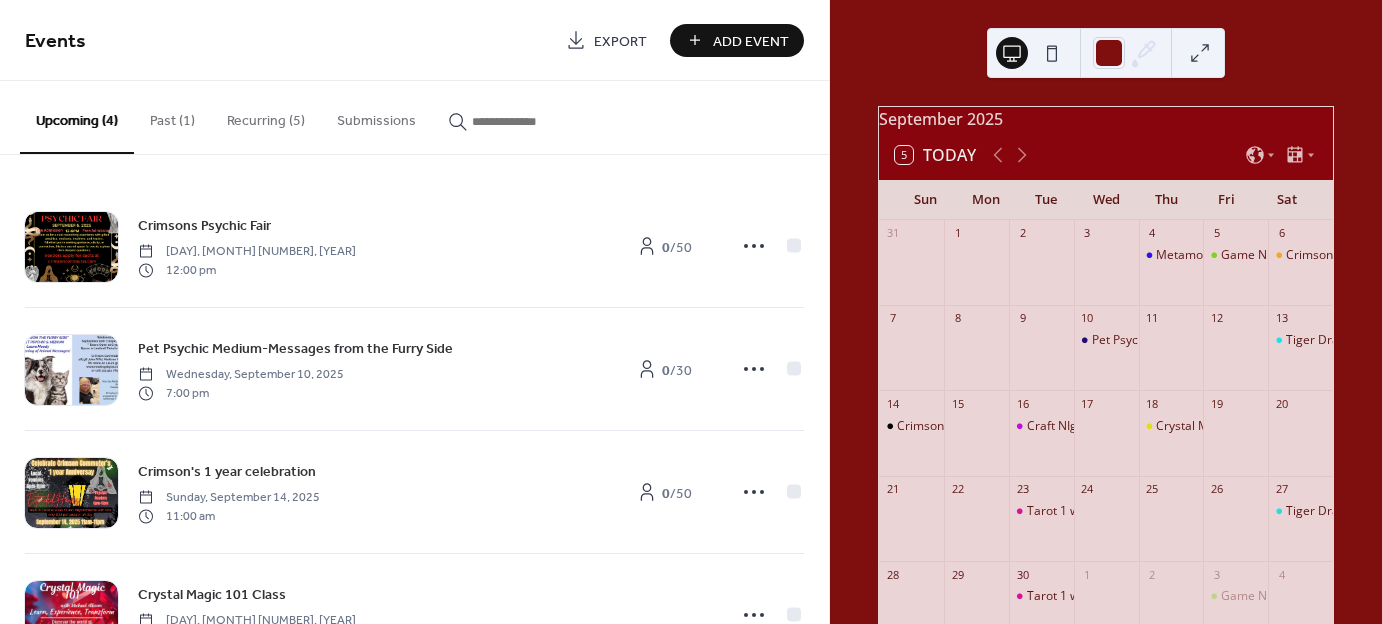 click on "Add Event" at bounding box center [751, 41] 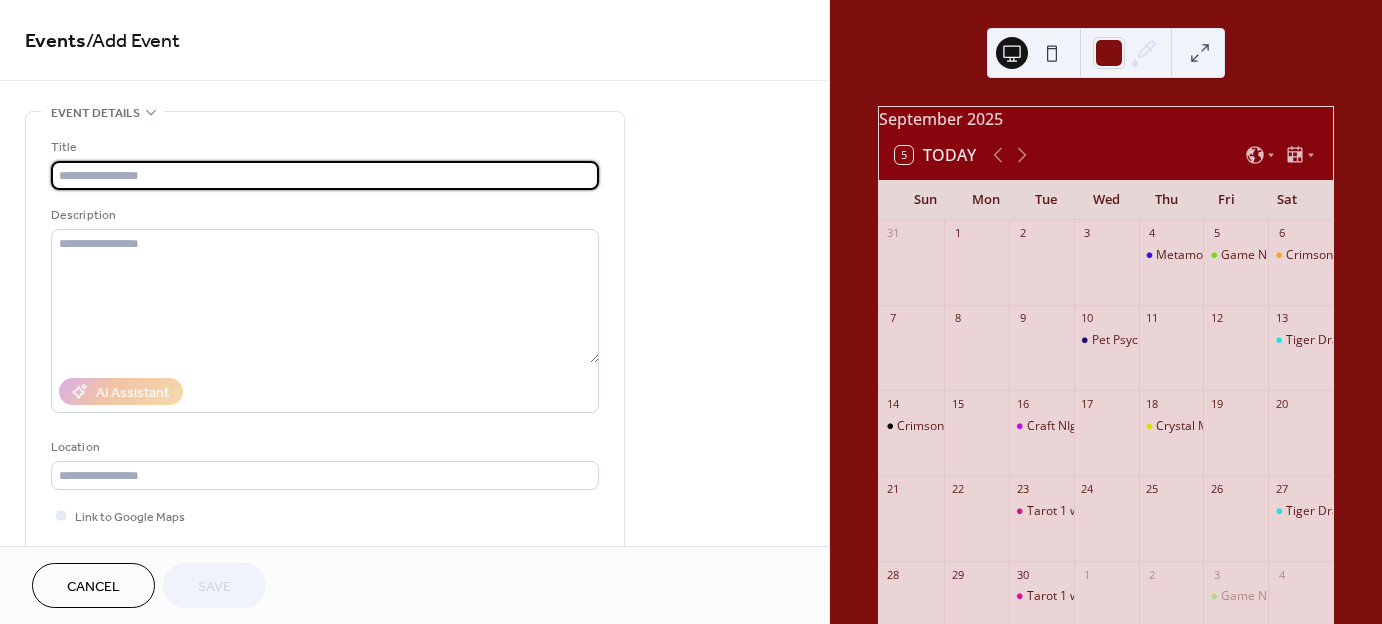 click at bounding box center [325, 175] 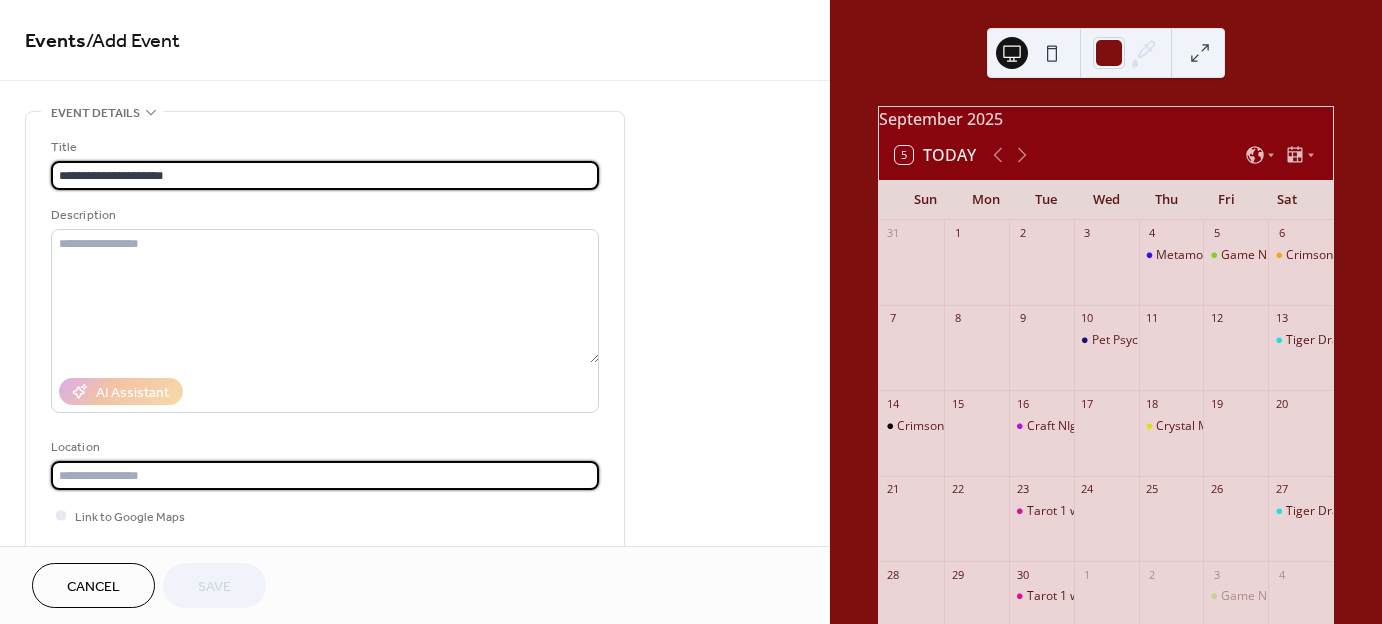type on "**********" 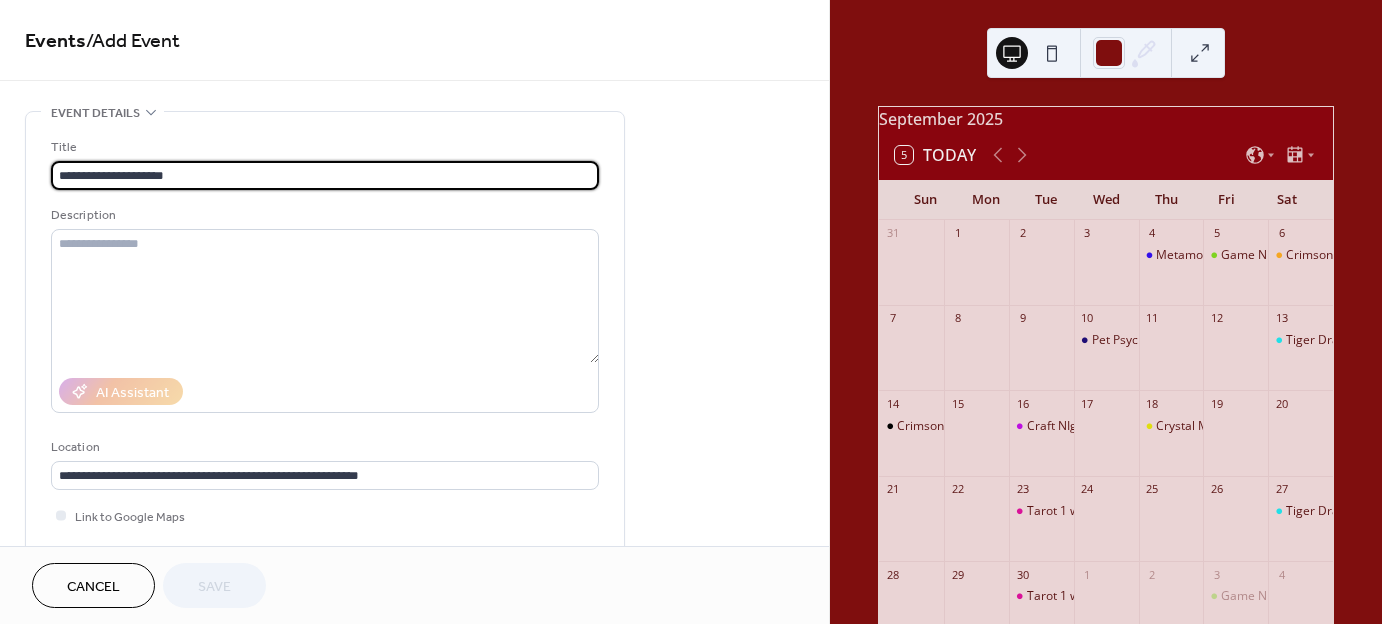 type on "**********" 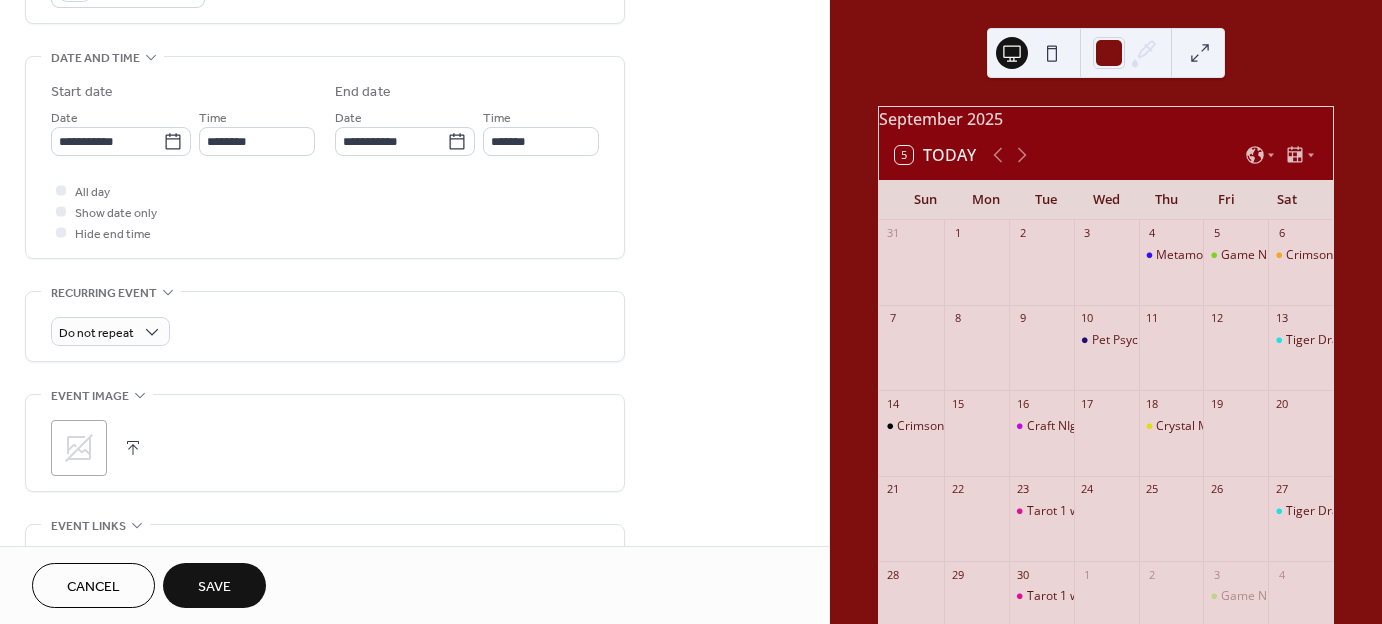 scroll, scrollTop: 600, scrollLeft: 0, axis: vertical 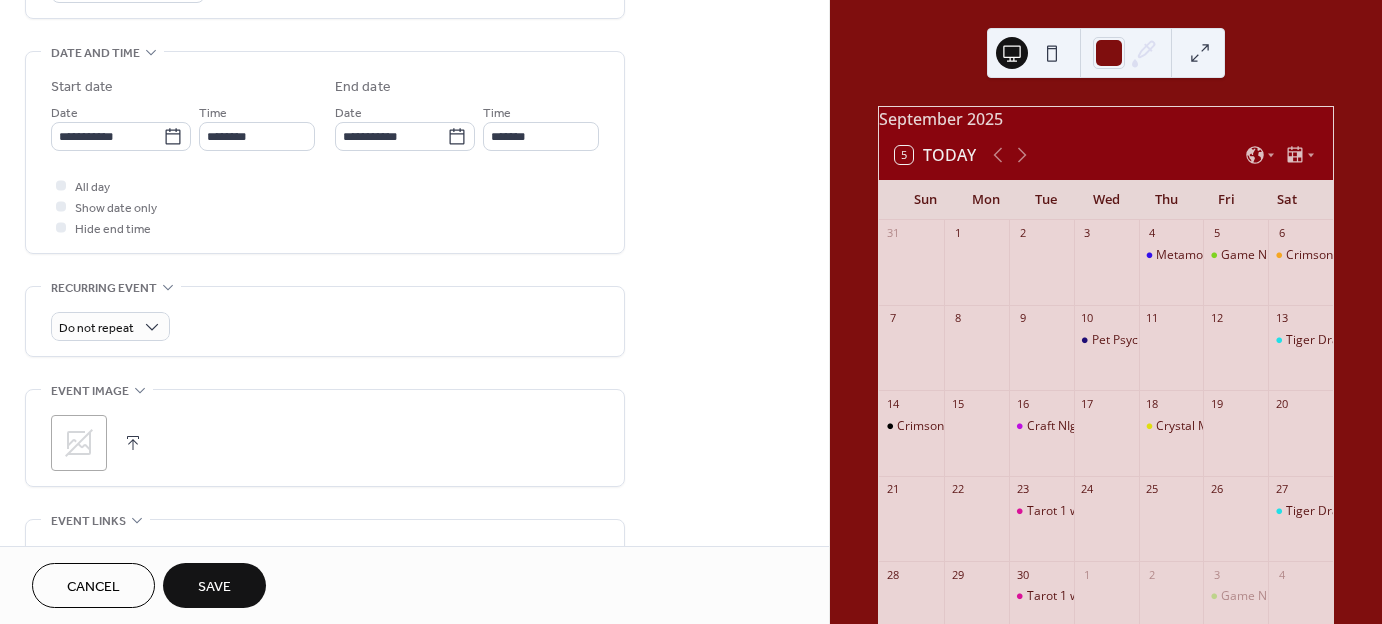 type on "**********" 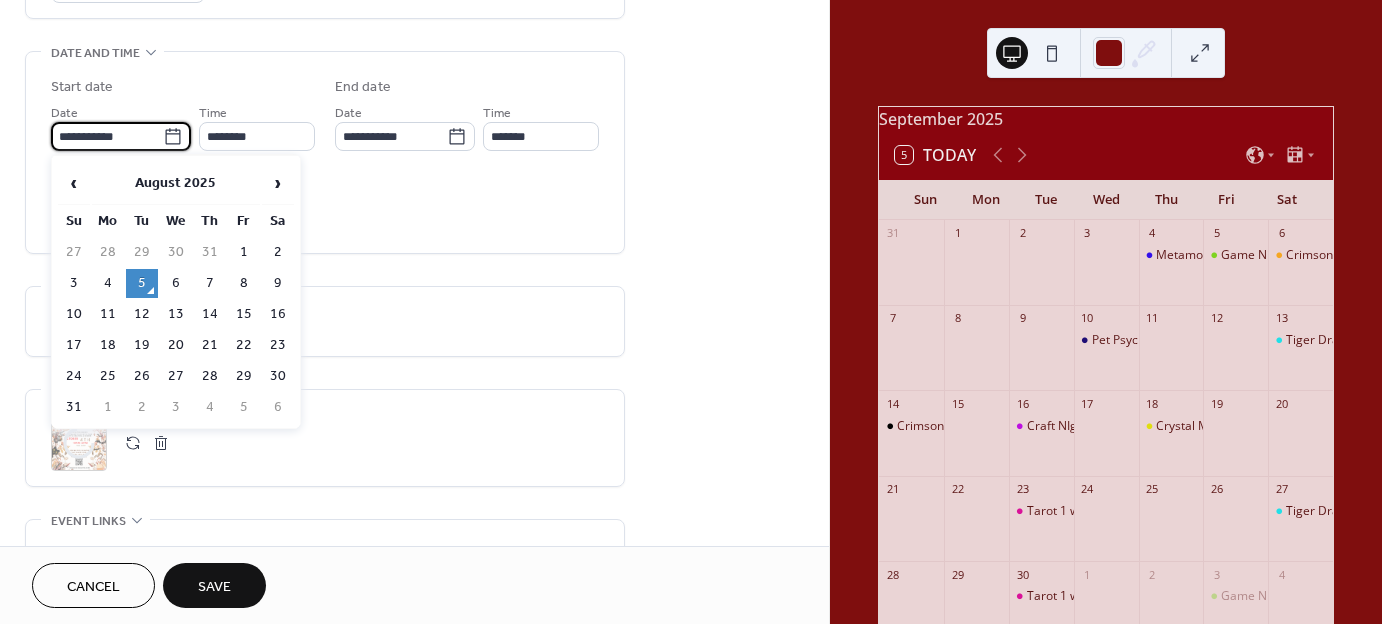 click on "**********" at bounding box center [107, 136] 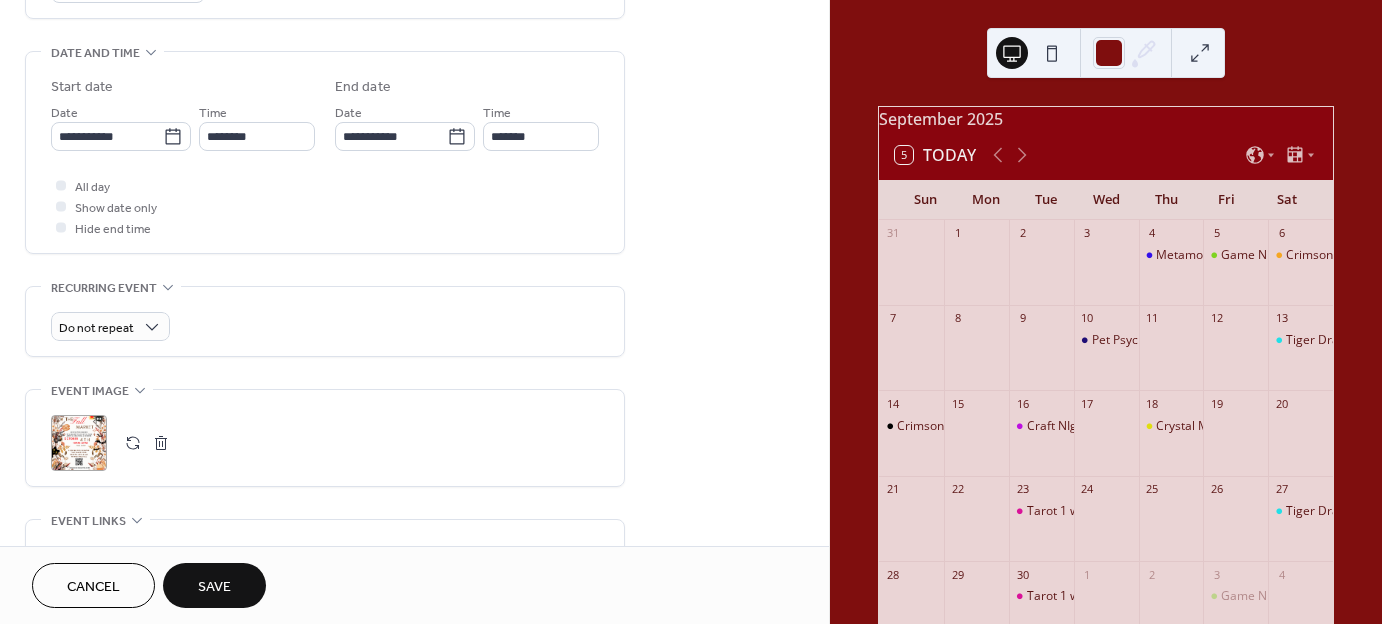 click on ";" at bounding box center (79, 443) 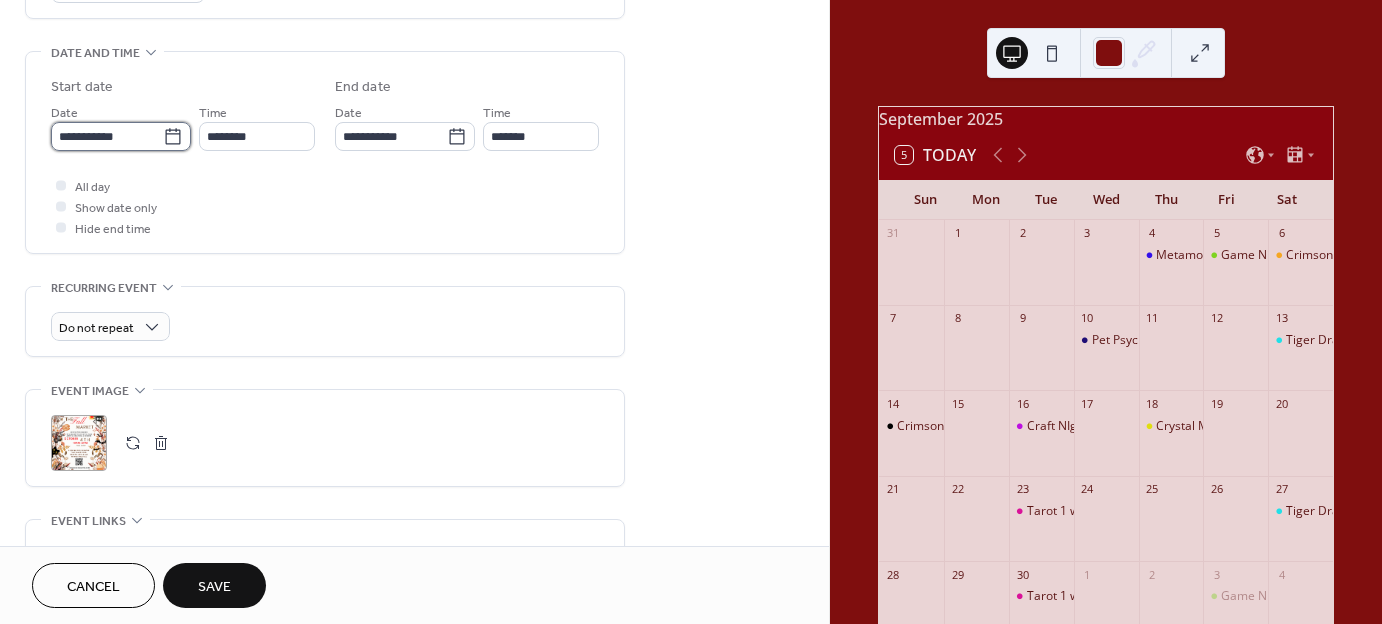 click on "**********" at bounding box center (107, 136) 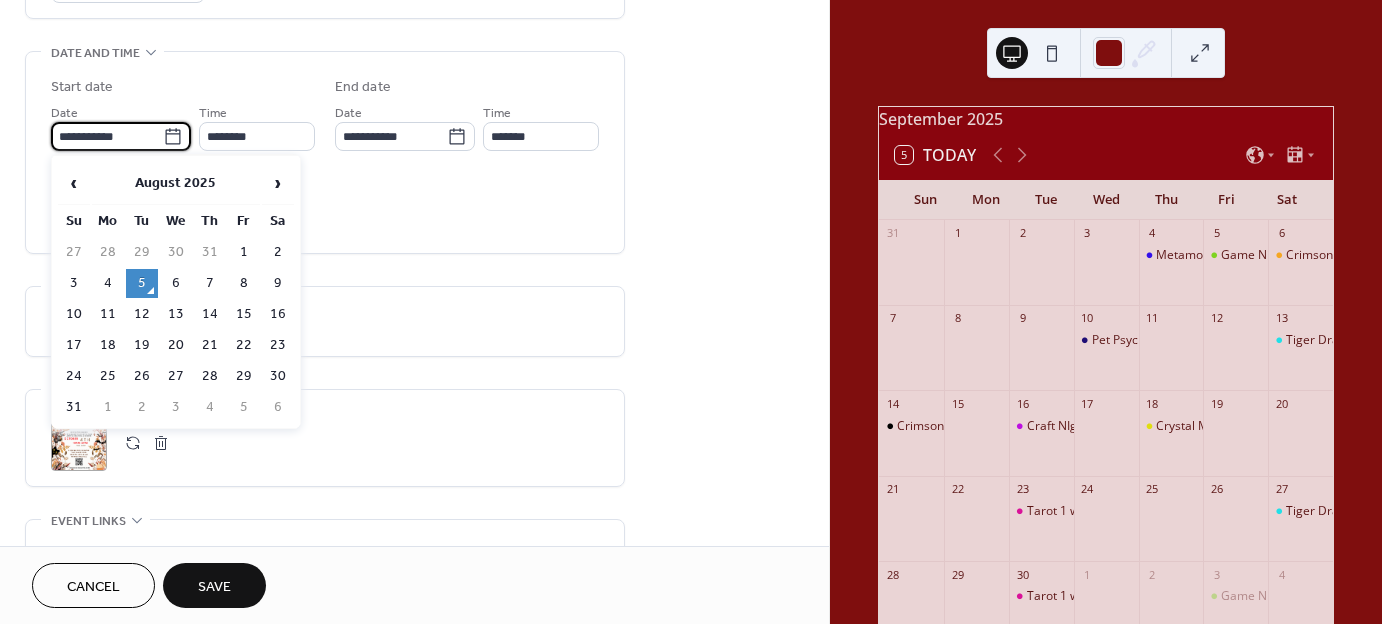 click 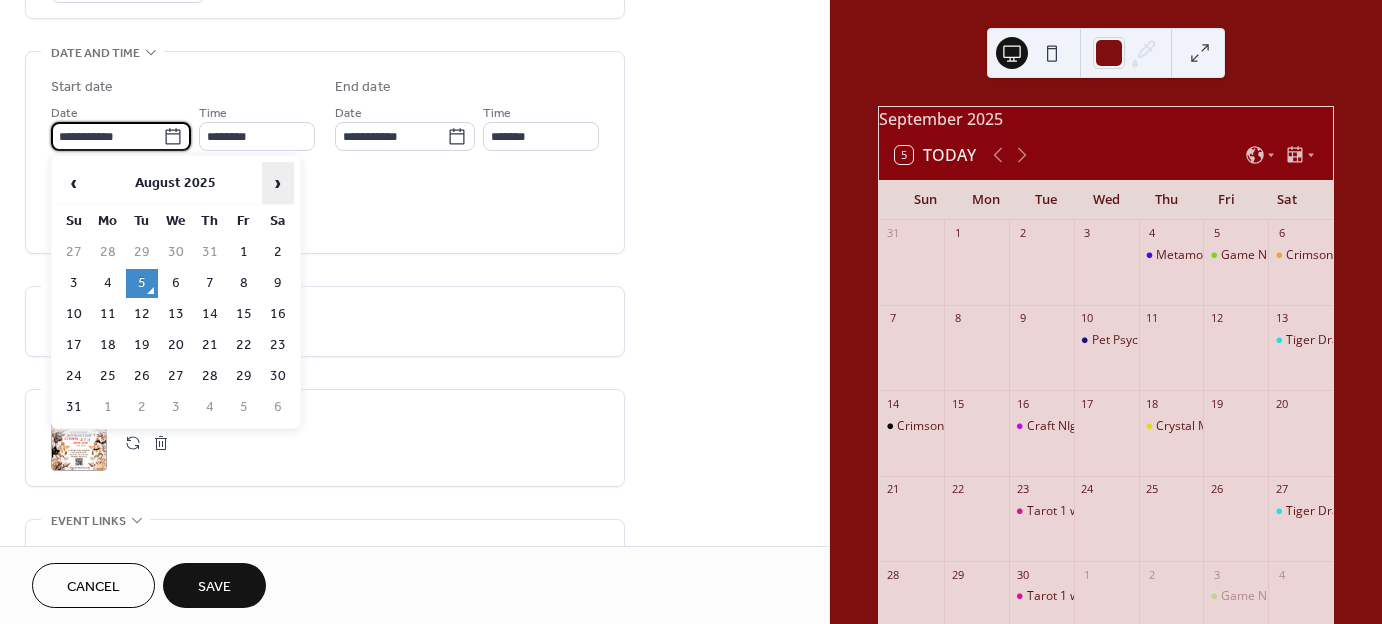 click on "›" at bounding box center (278, 183) 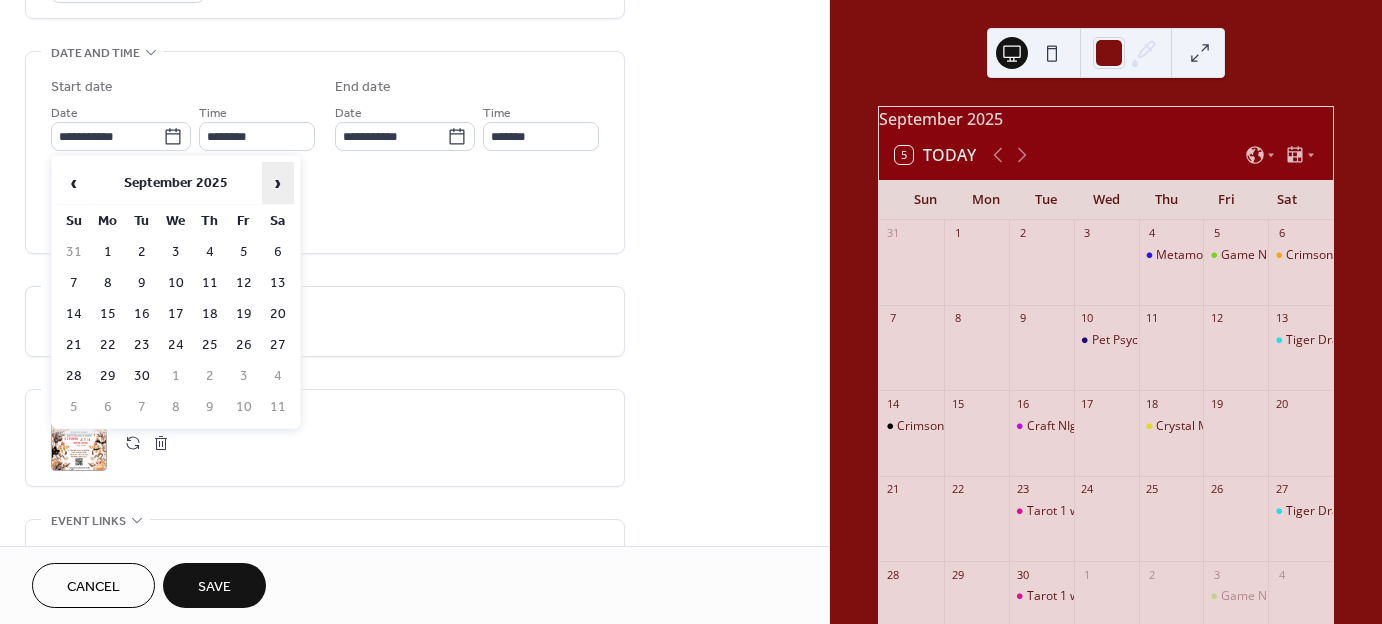 click on "›" at bounding box center [278, 183] 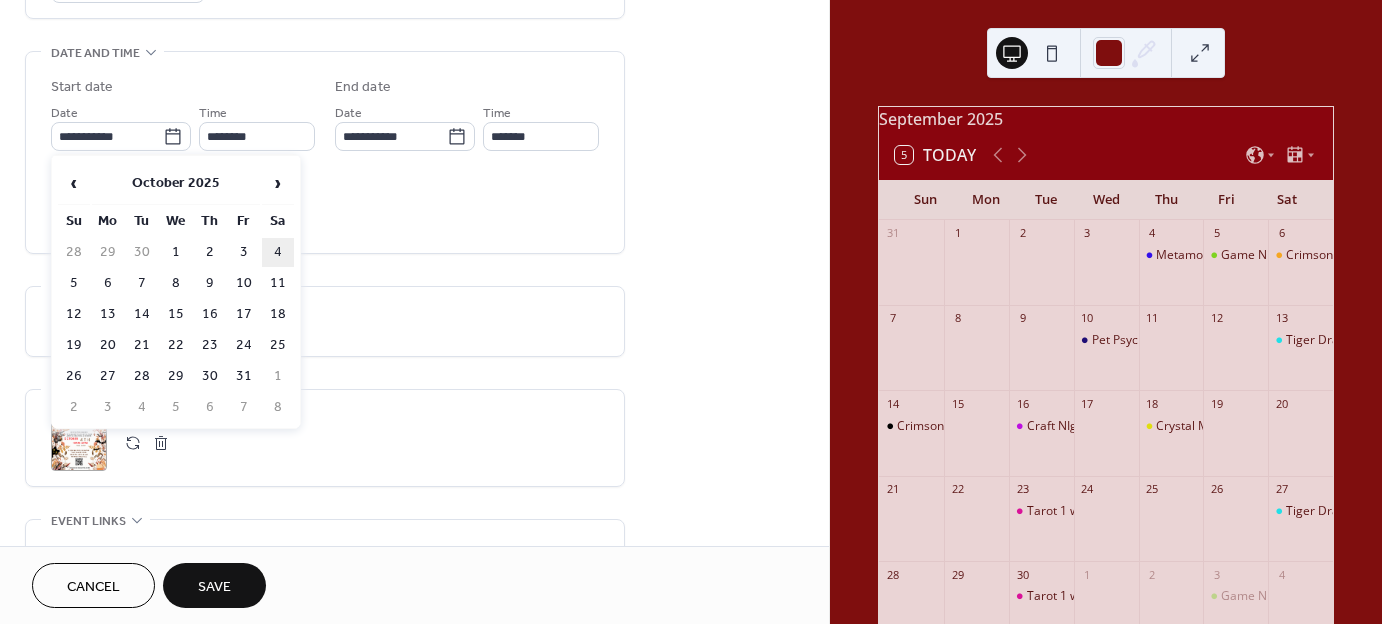 click on "4" at bounding box center [278, 252] 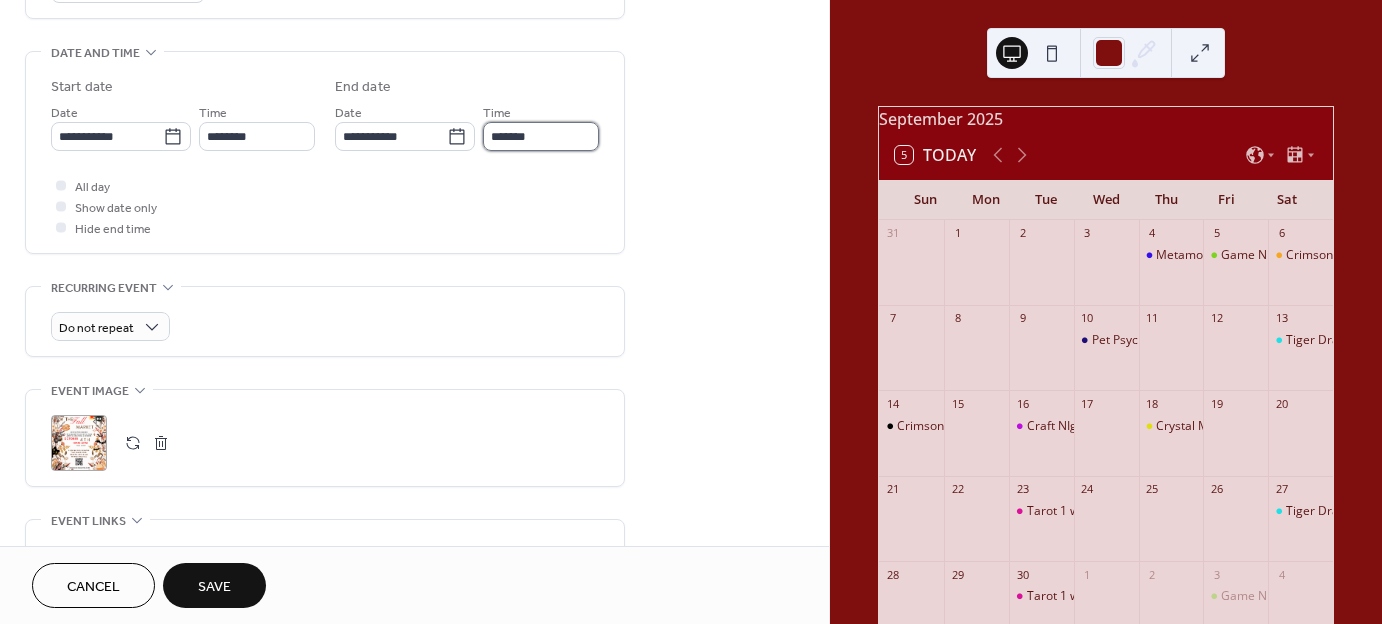click on "*******" at bounding box center [541, 136] 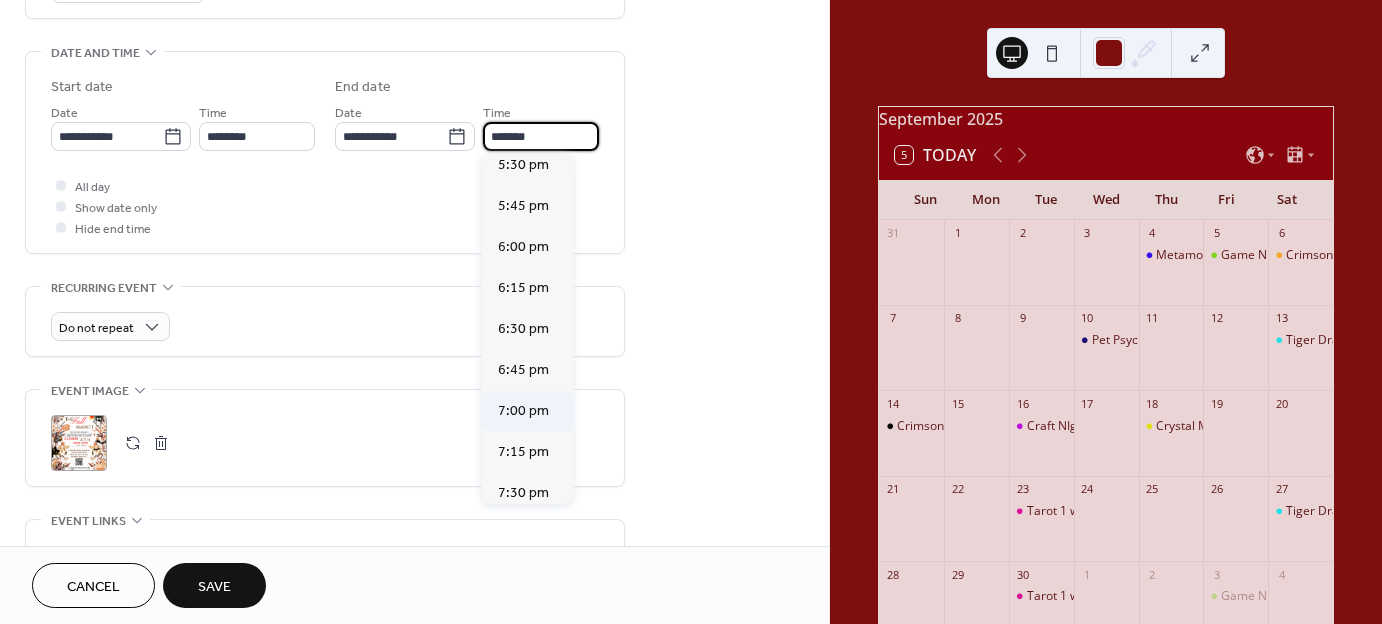 scroll, scrollTop: 900, scrollLeft: 0, axis: vertical 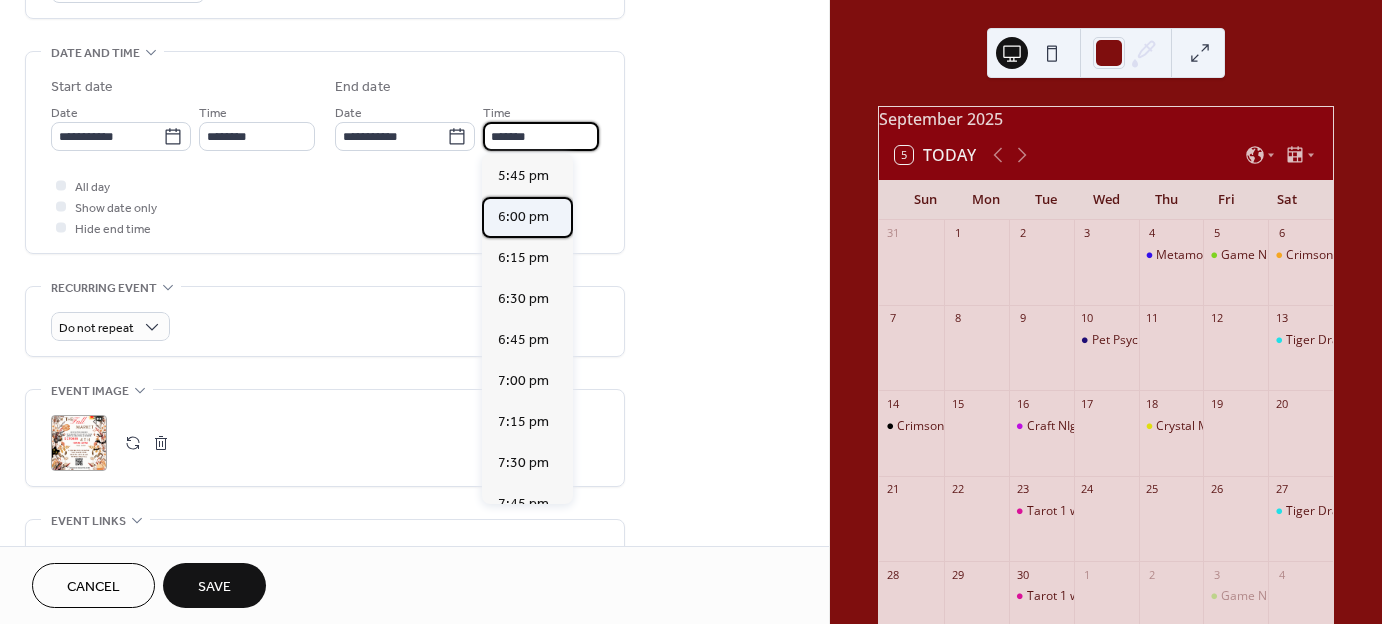 click on "6:00 pm" at bounding box center (527, 217) 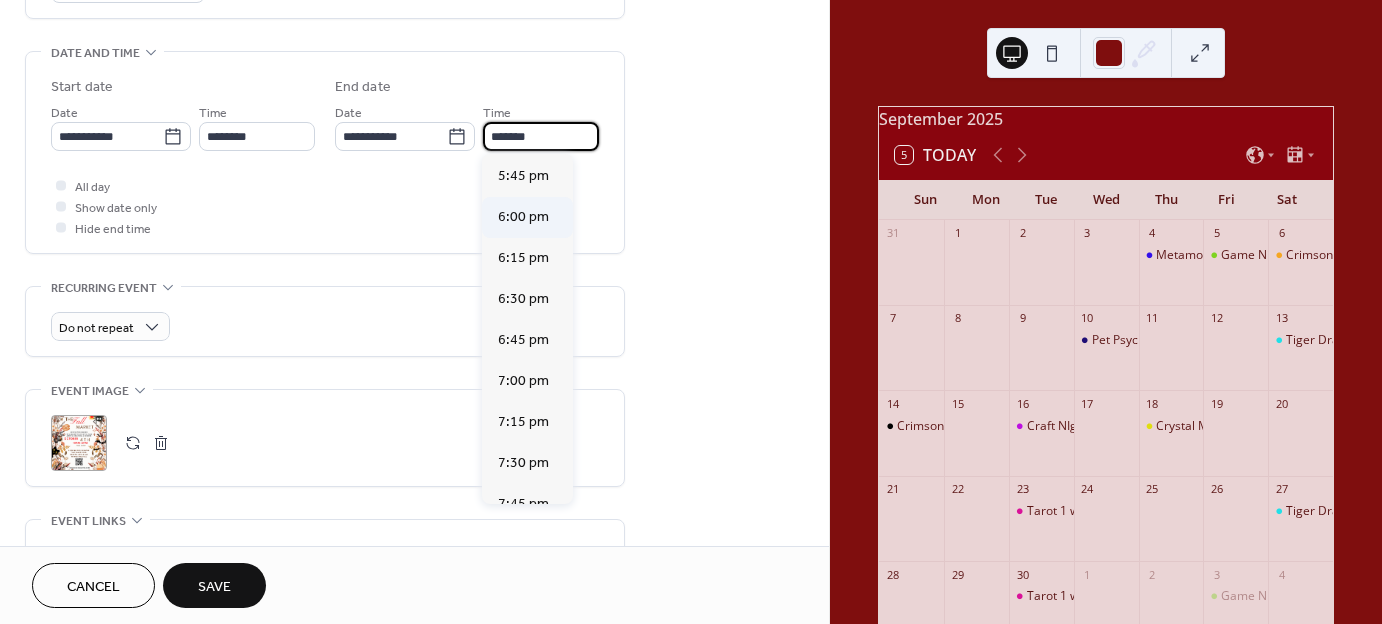 type on "*******" 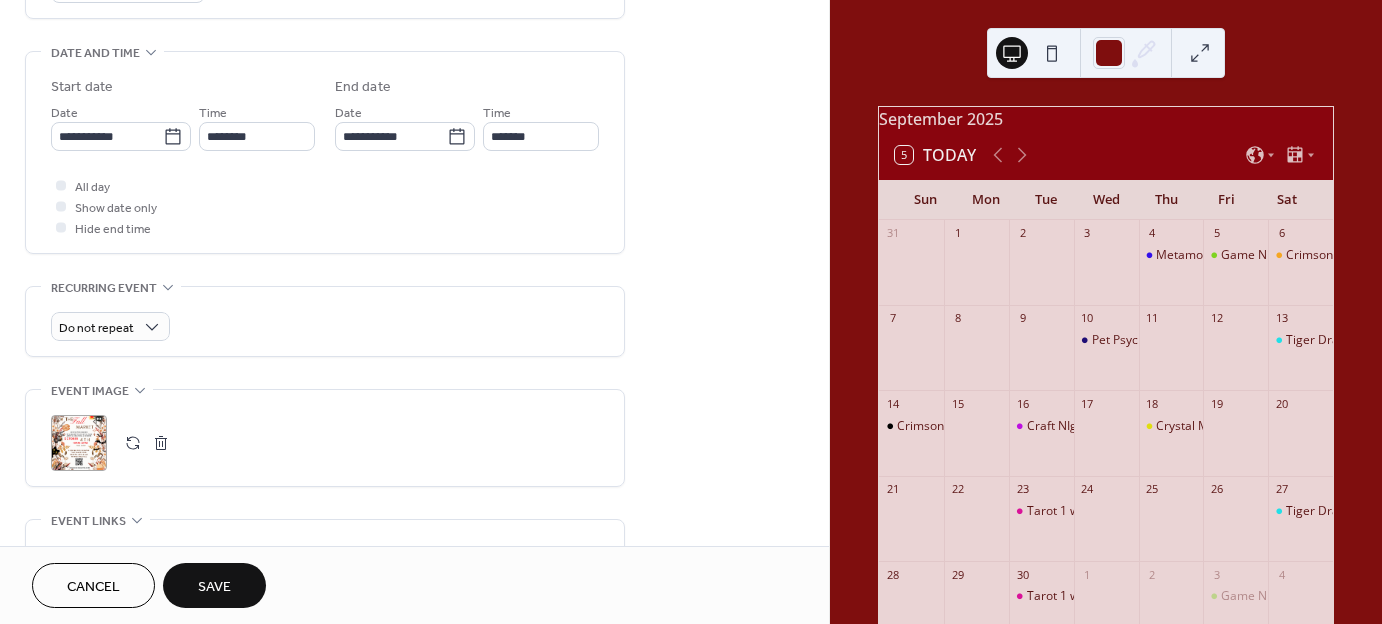 drag, startPoint x: 727, startPoint y: 265, endPoint x: 696, endPoint y: 246, distance: 36.359318 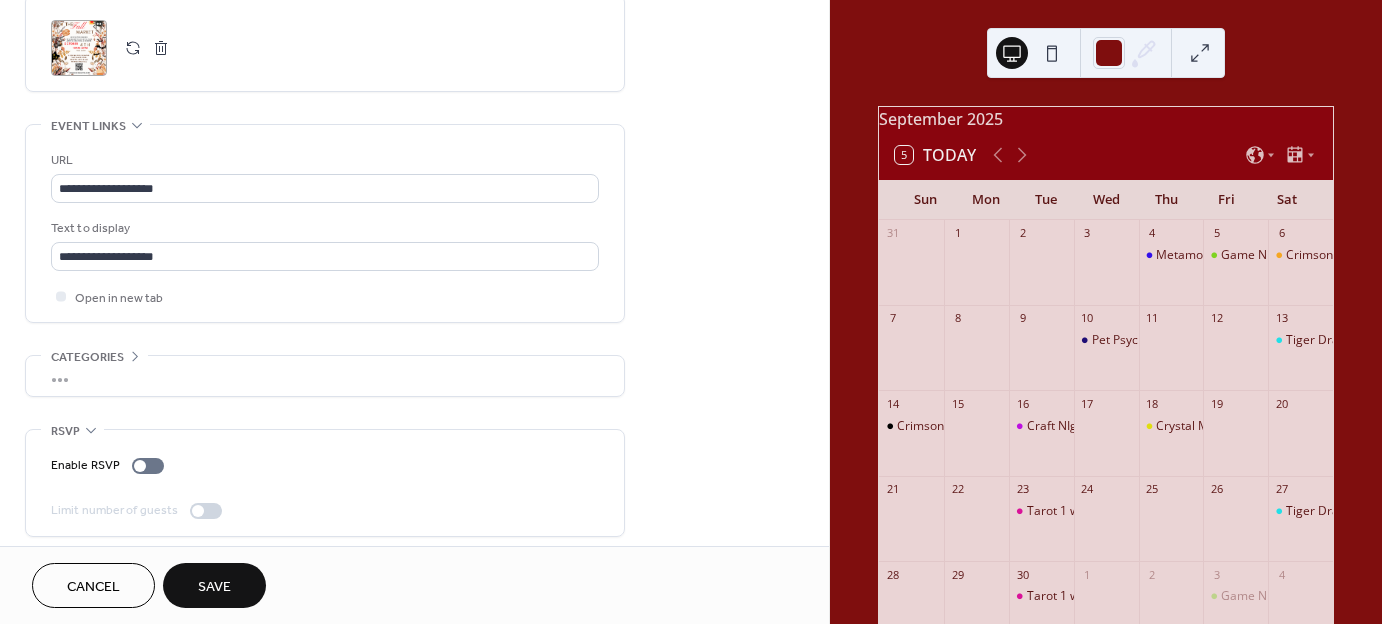 scroll, scrollTop: 1000, scrollLeft: 0, axis: vertical 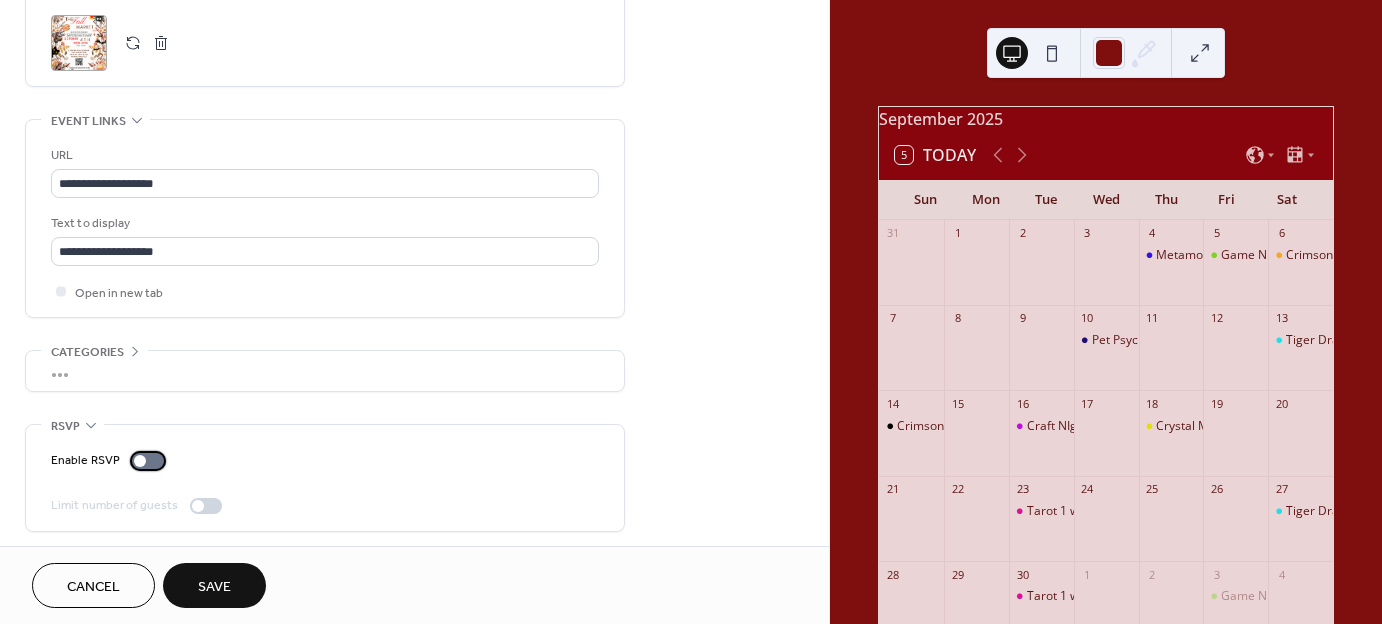 click at bounding box center [140, 461] 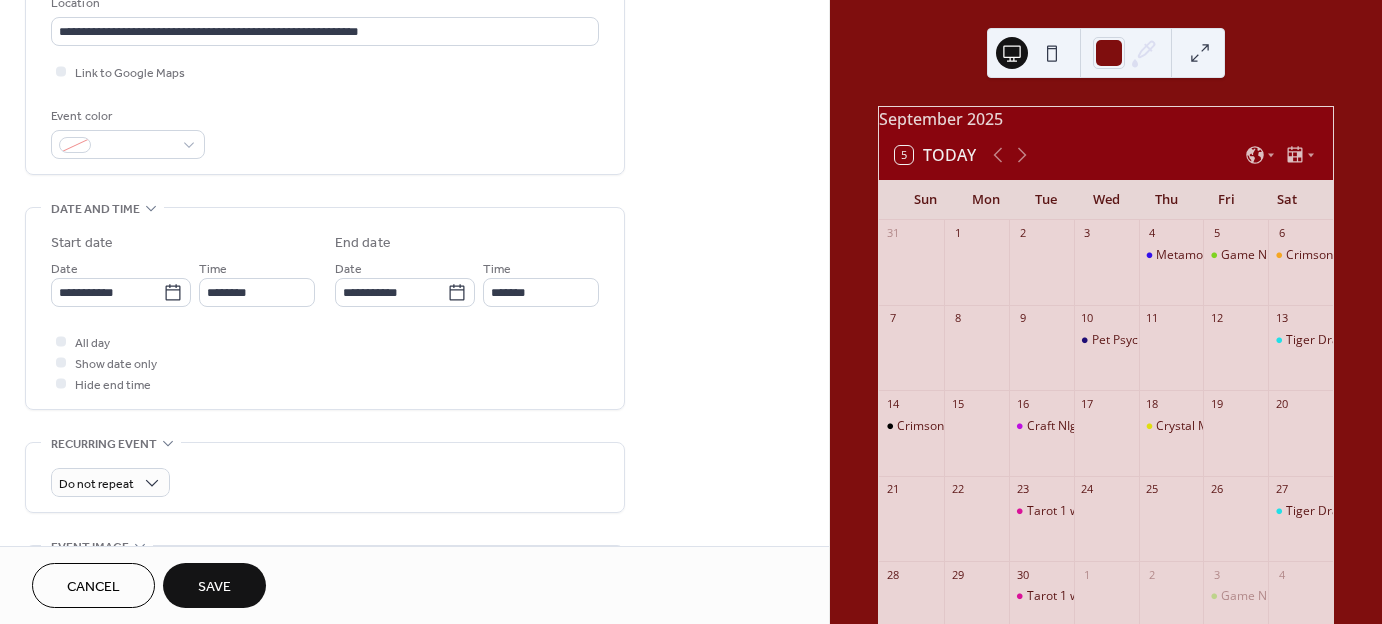 scroll, scrollTop: 200, scrollLeft: 0, axis: vertical 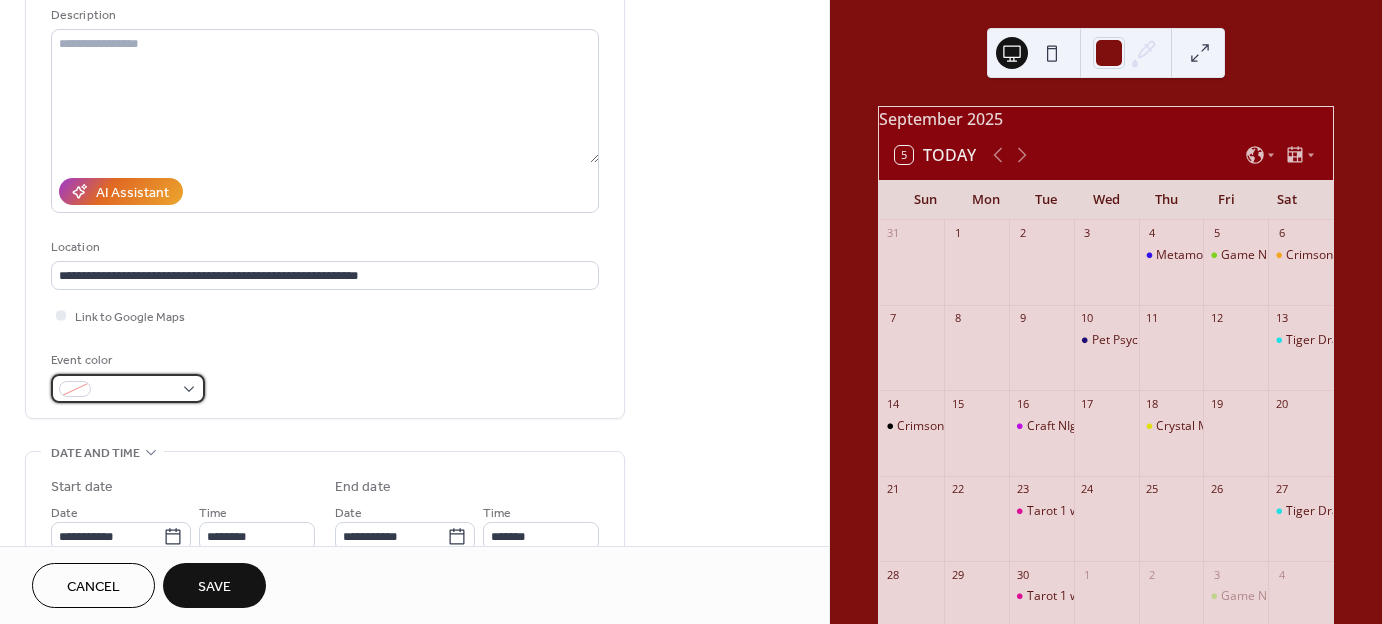 click at bounding box center [128, 388] 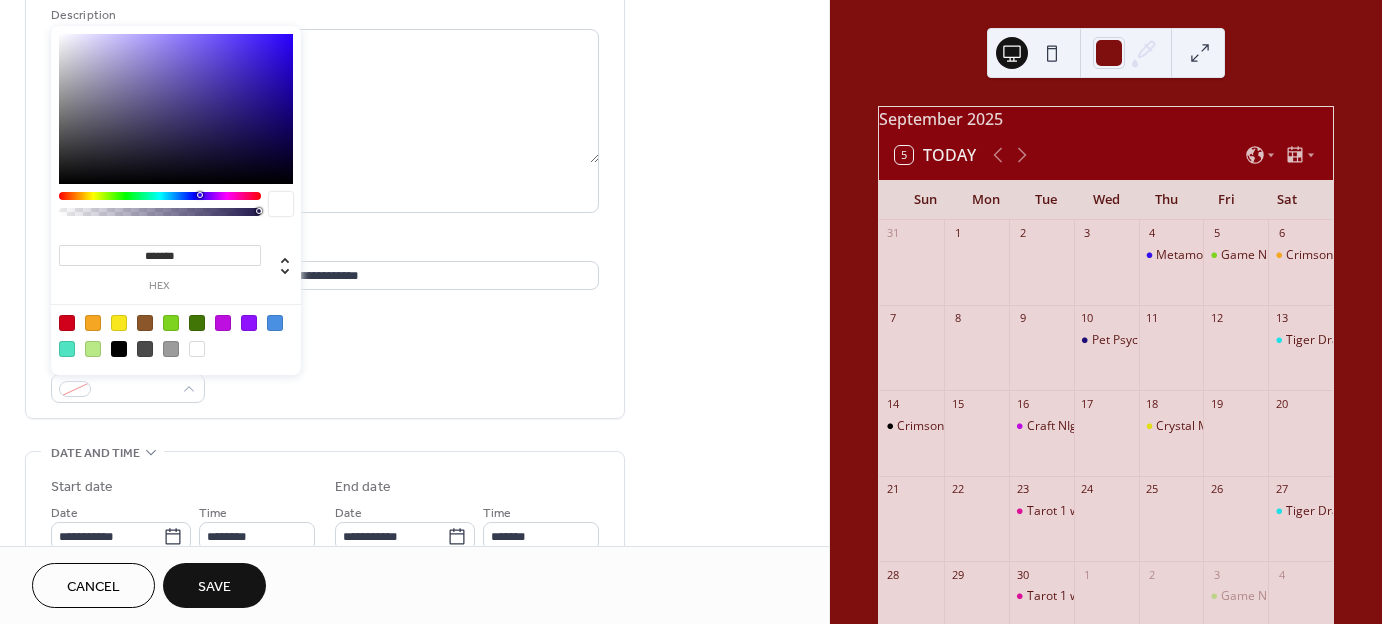 click at bounding box center [145, 323] 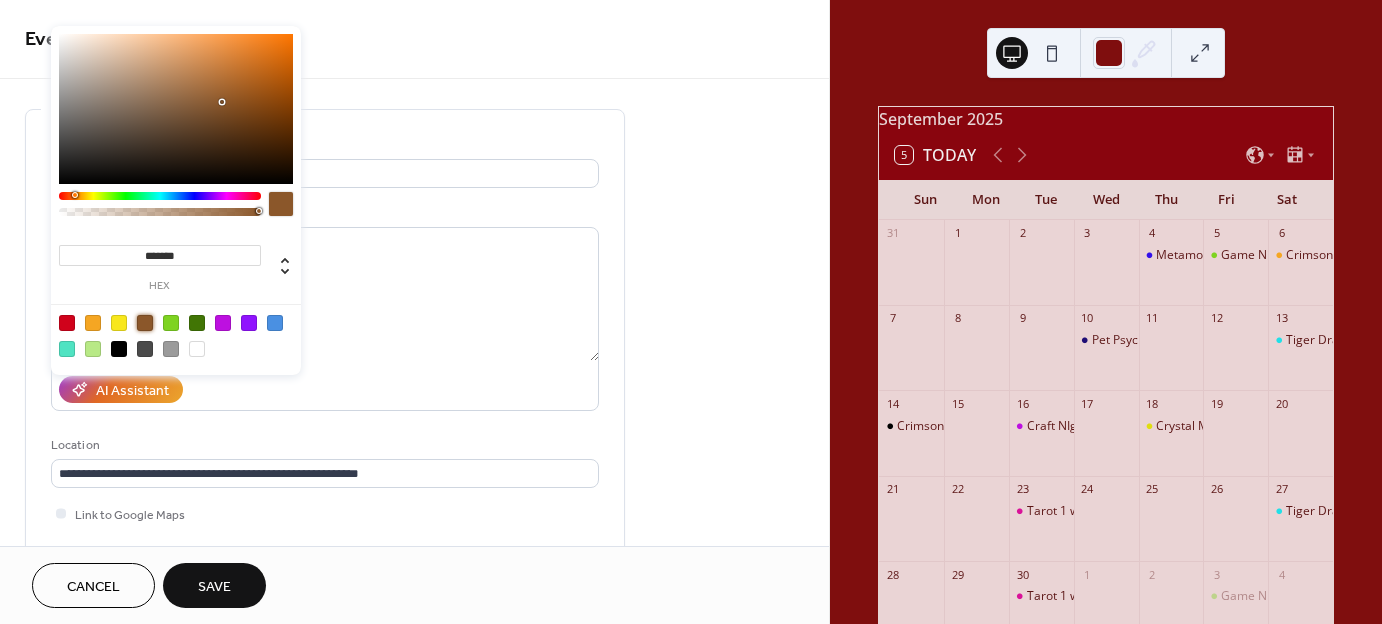 scroll, scrollTop: 0, scrollLeft: 0, axis: both 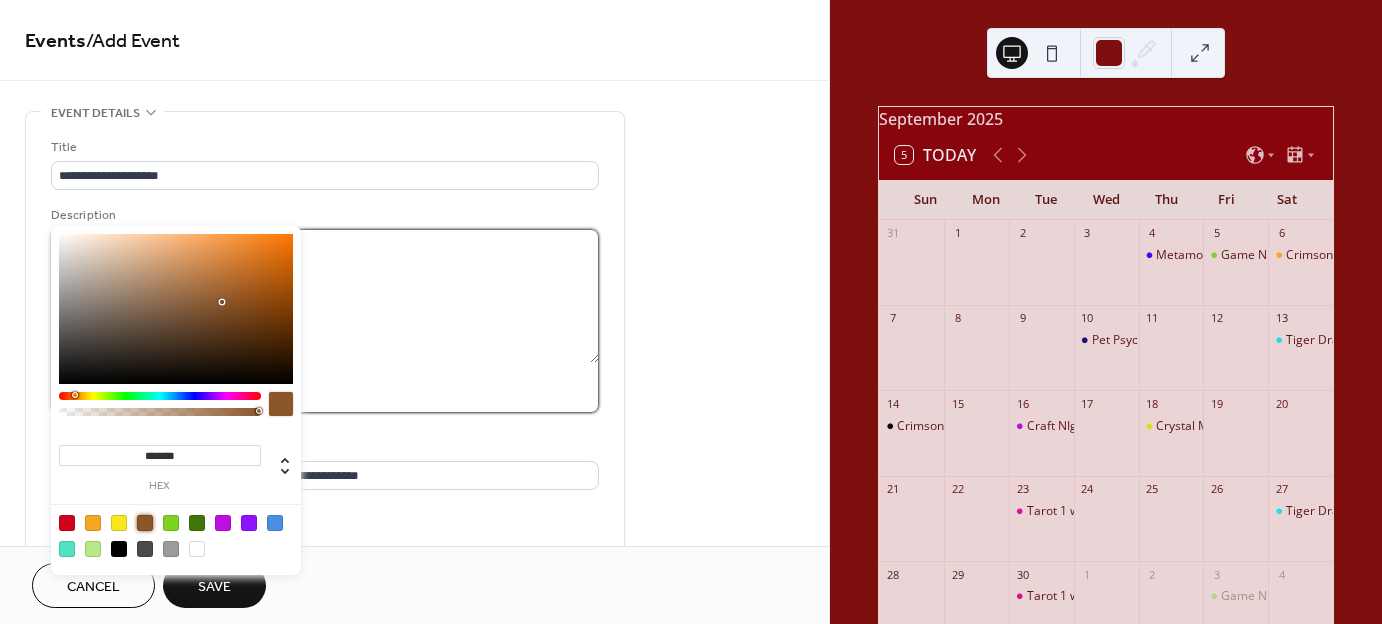 click at bounding box center (325, 296) 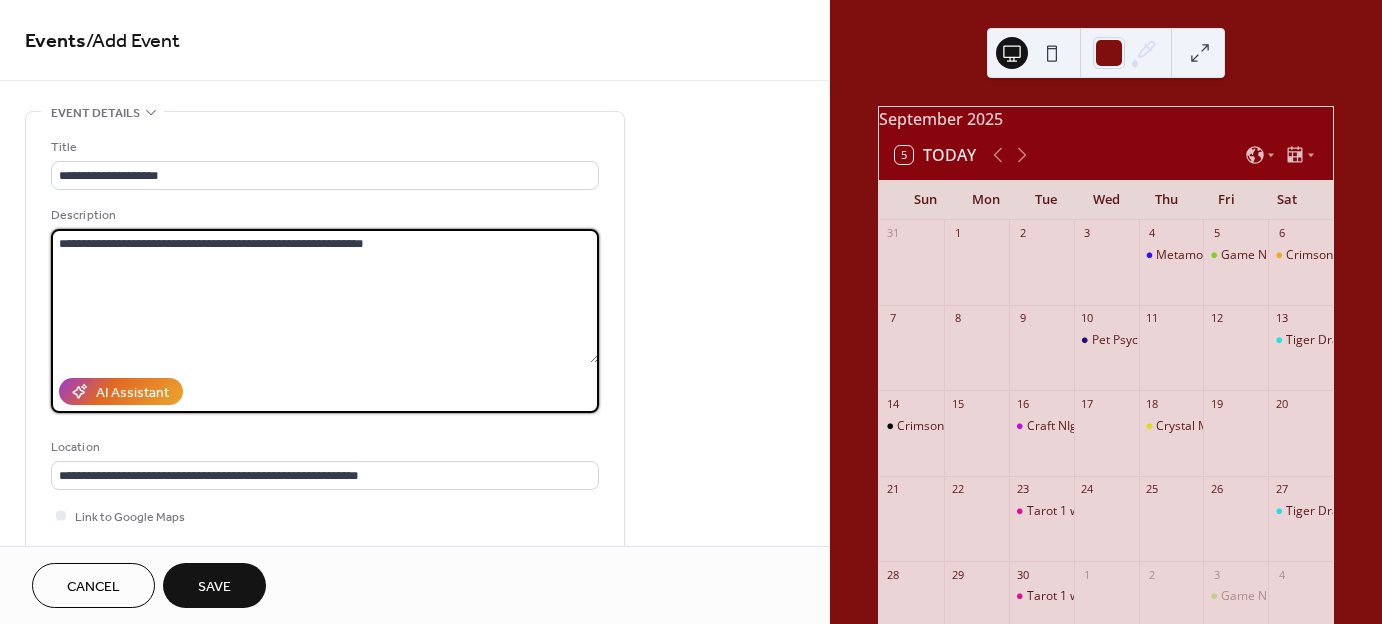 click on "**********" at bounding box center [325, 296] 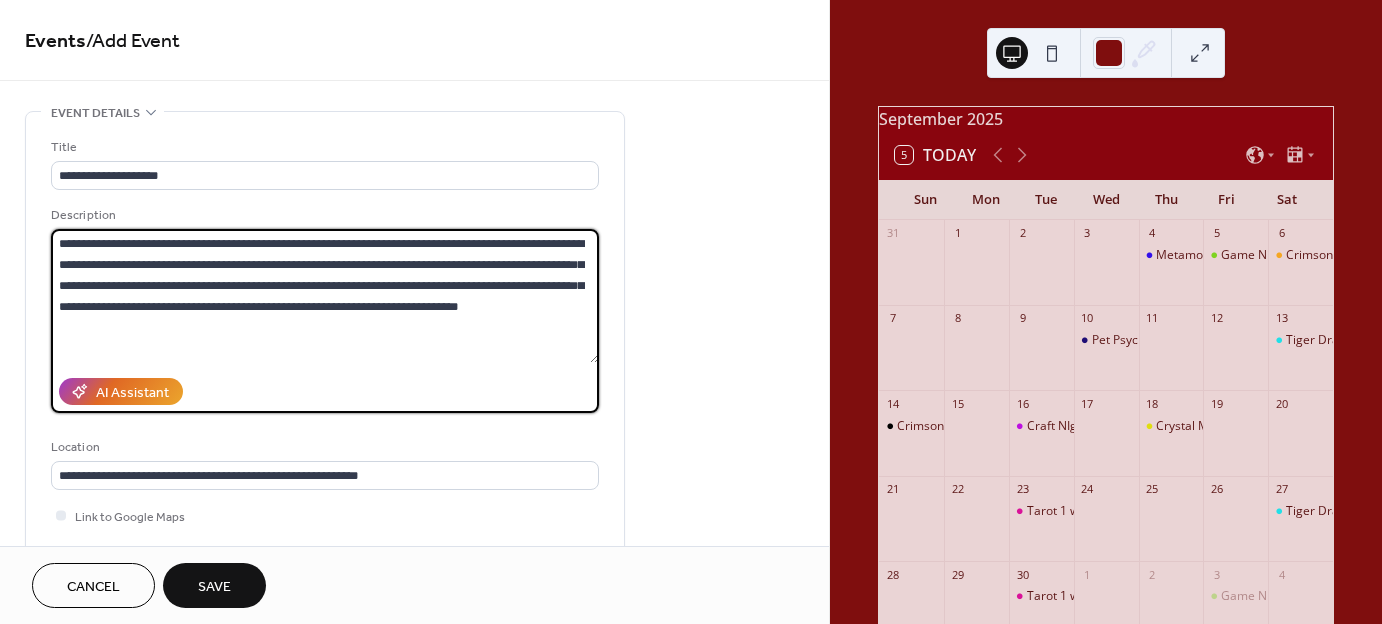 click on "**********" at bounding box center (325, 296) 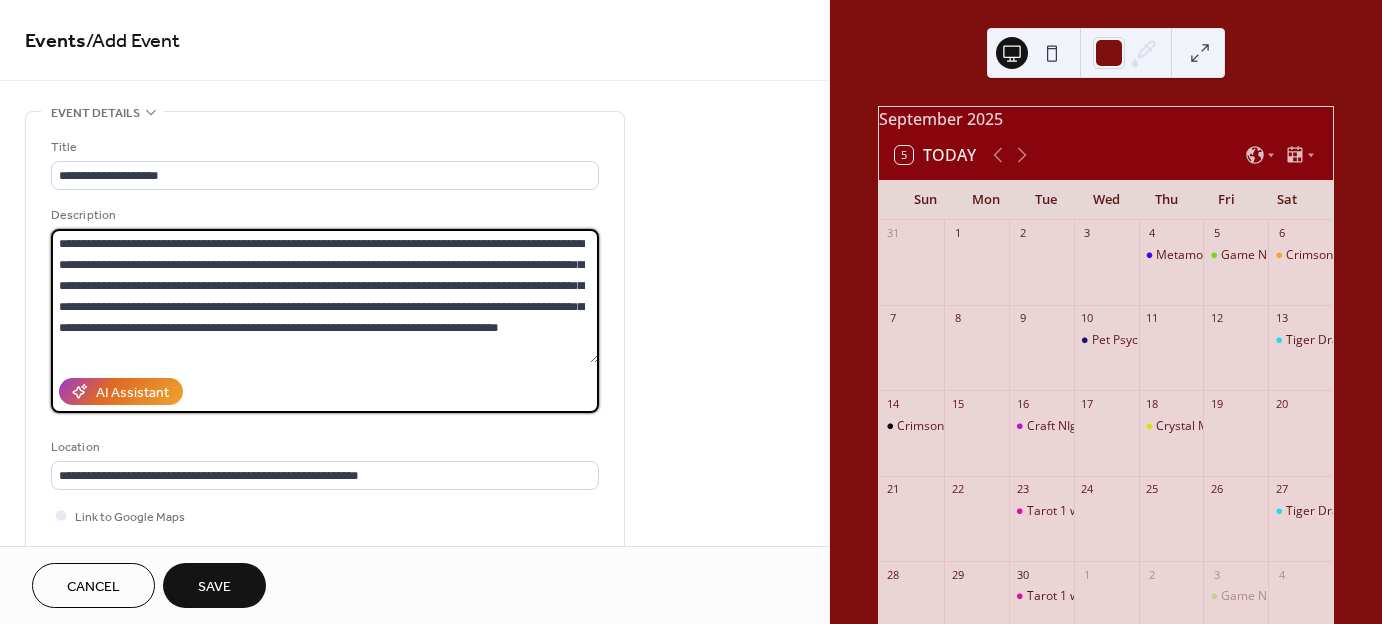 click on "**********" at bounding box center [325, 296] 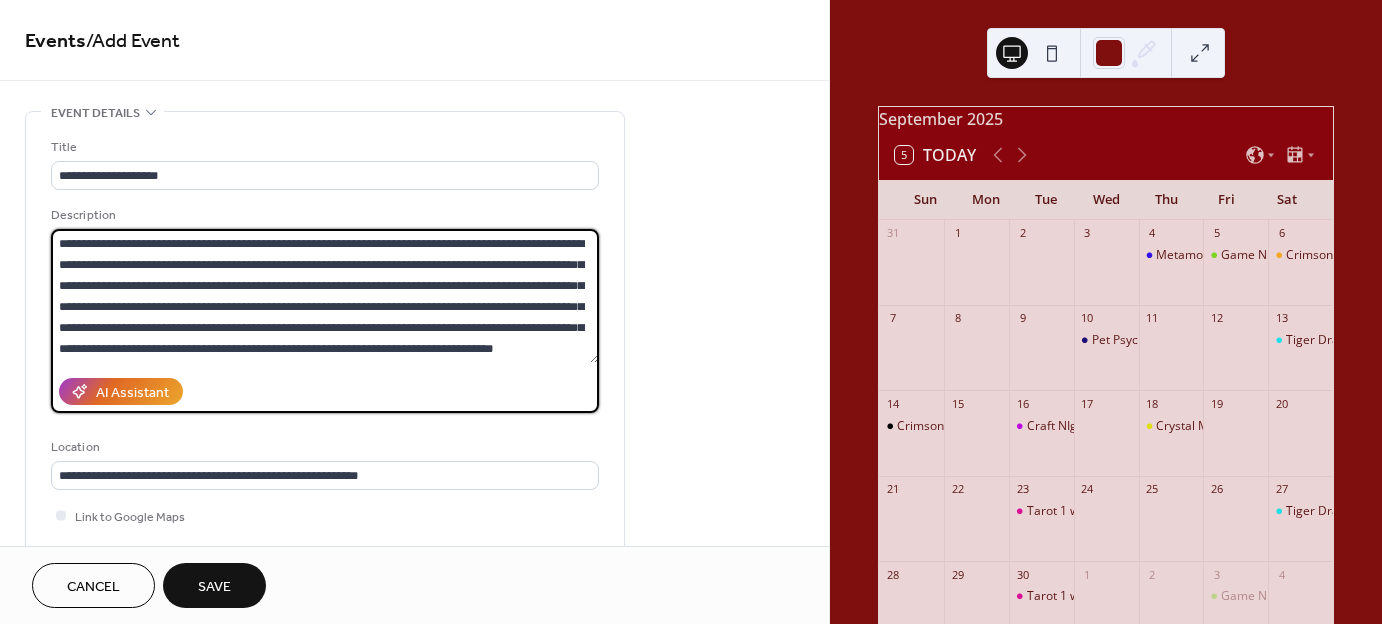 click on "**********" at bounding box center [325, 296] 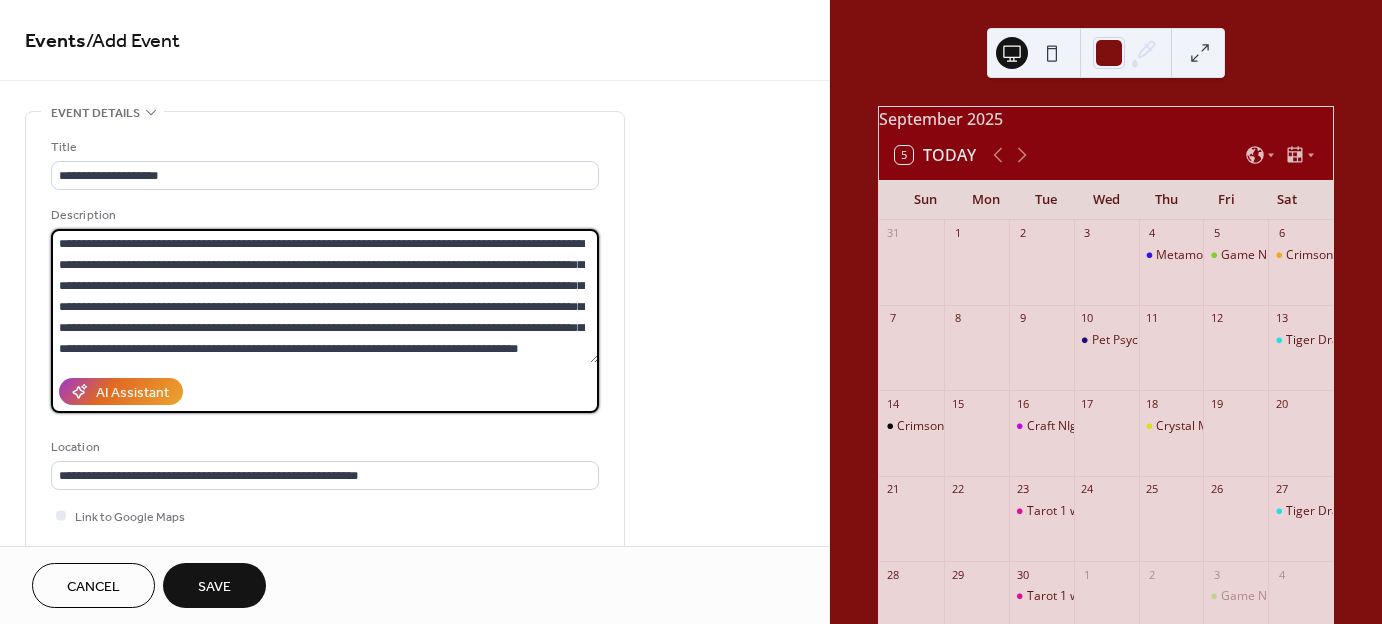 drag, startPoint x: 195, startPoint y: 324, endPoint x: 140, endPoint y: 317, distance: 55.443665 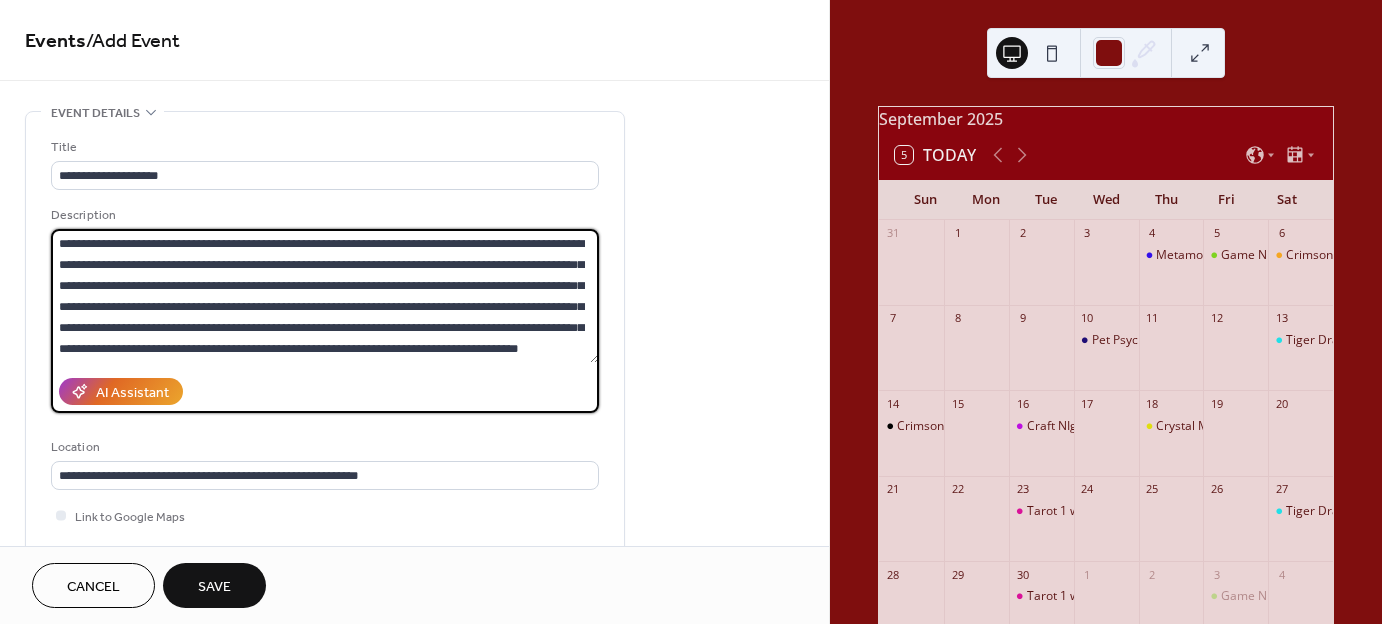 click on "**********" at bounding box center (325, 296) 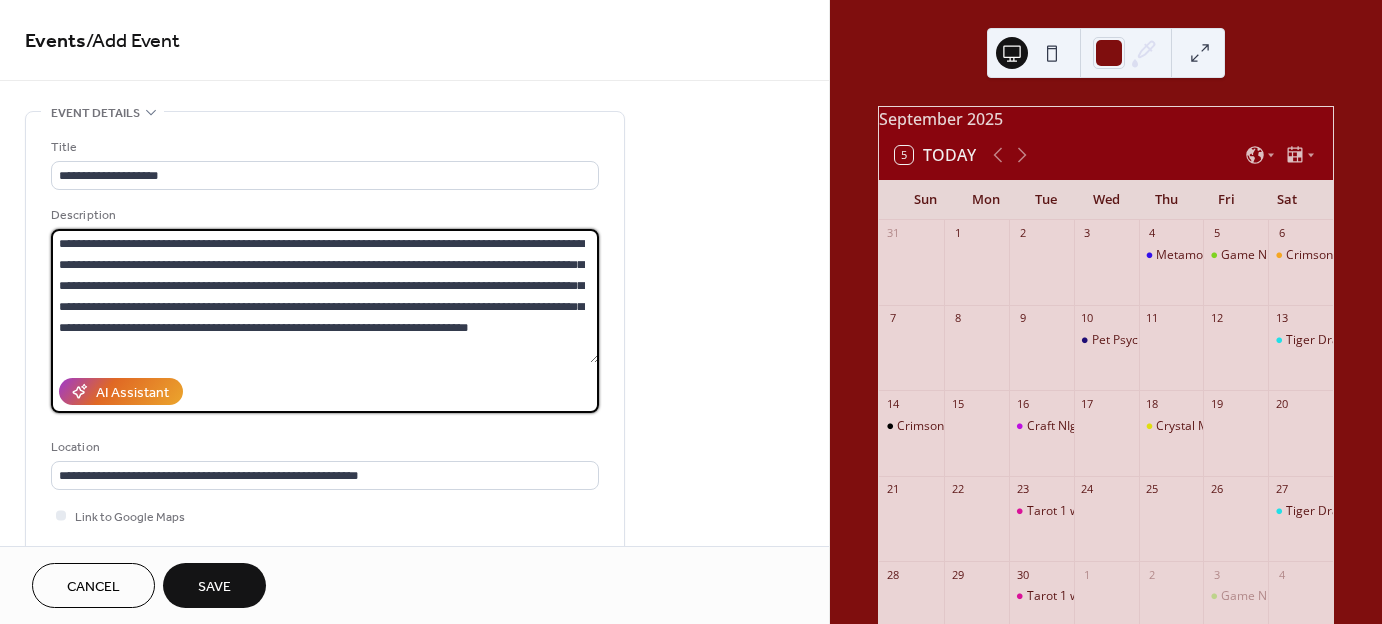click on "**********" at bounding box center (325, 296) 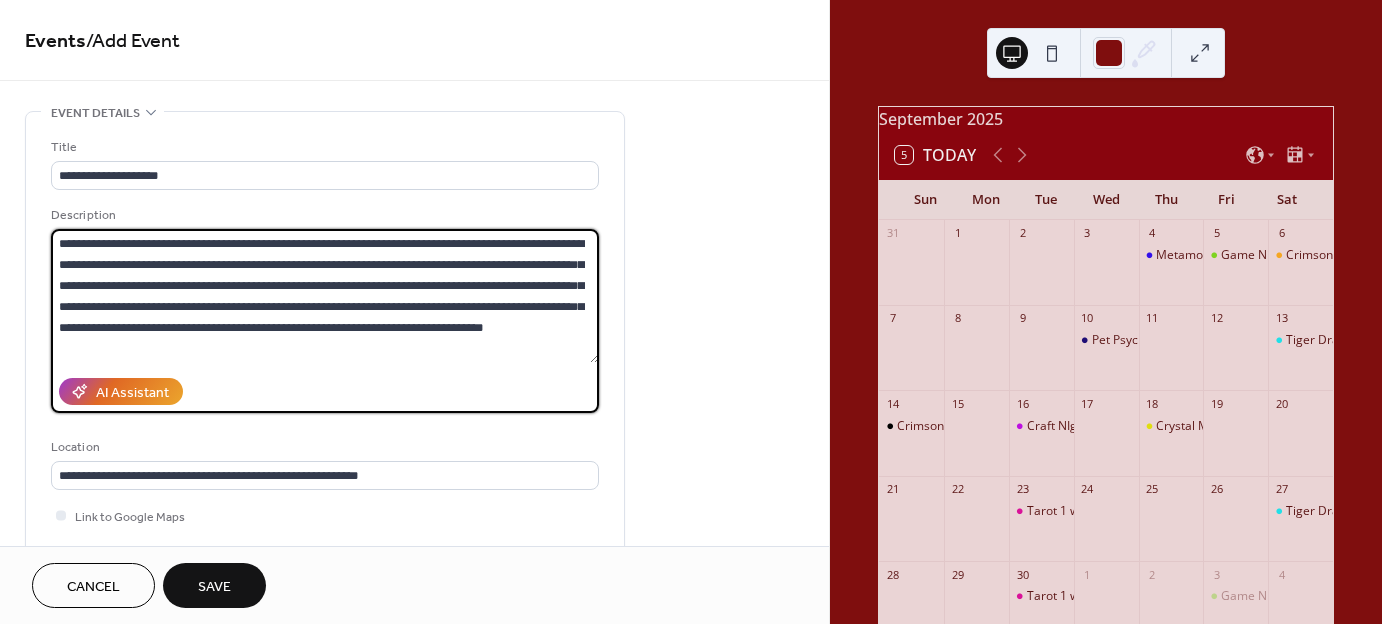 drag, startPoint x: 500, startPoint y: 305, endPoint x: 279, endPoint y: 313, distance: 221.14474 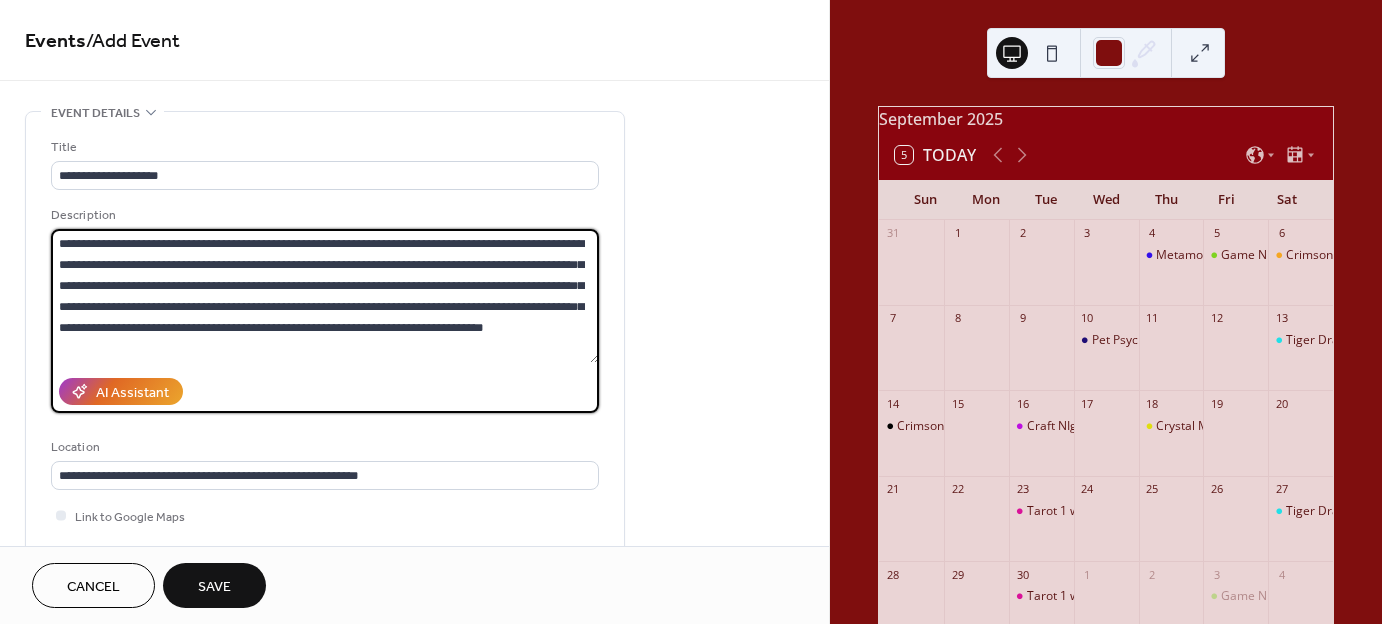 click on "**********" at bounding box center (325, 296) 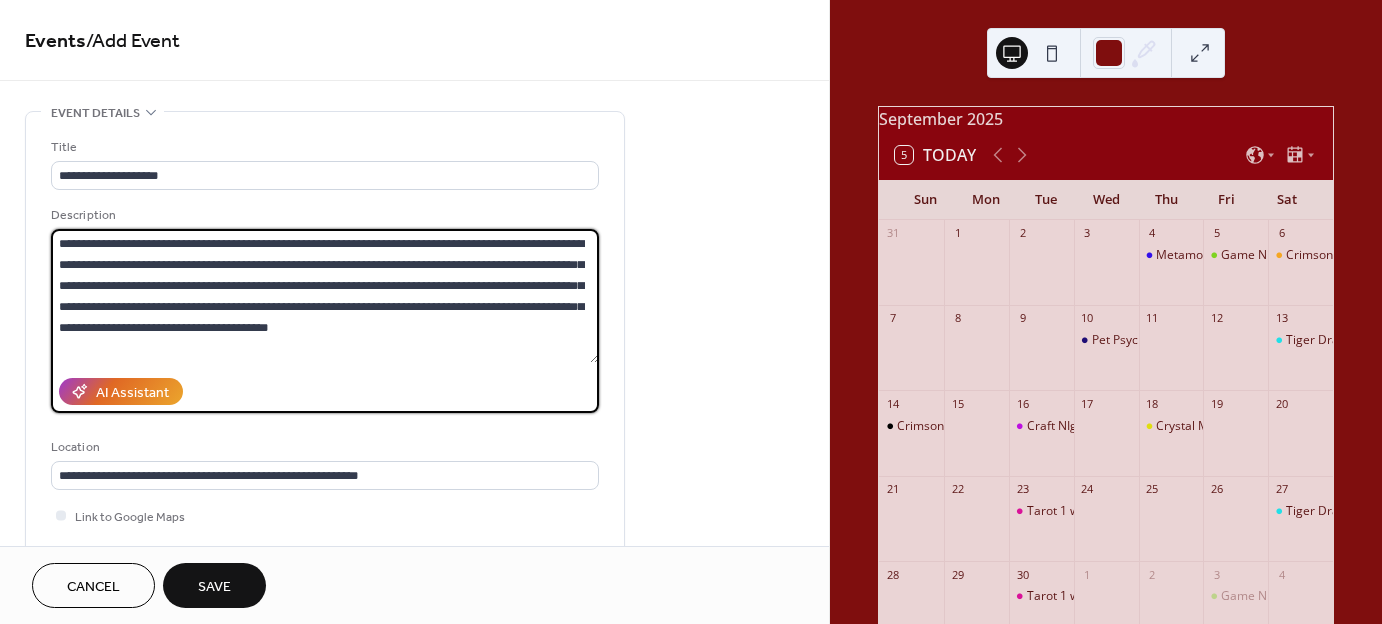 click on "**********" at bounding box center (325, 296) 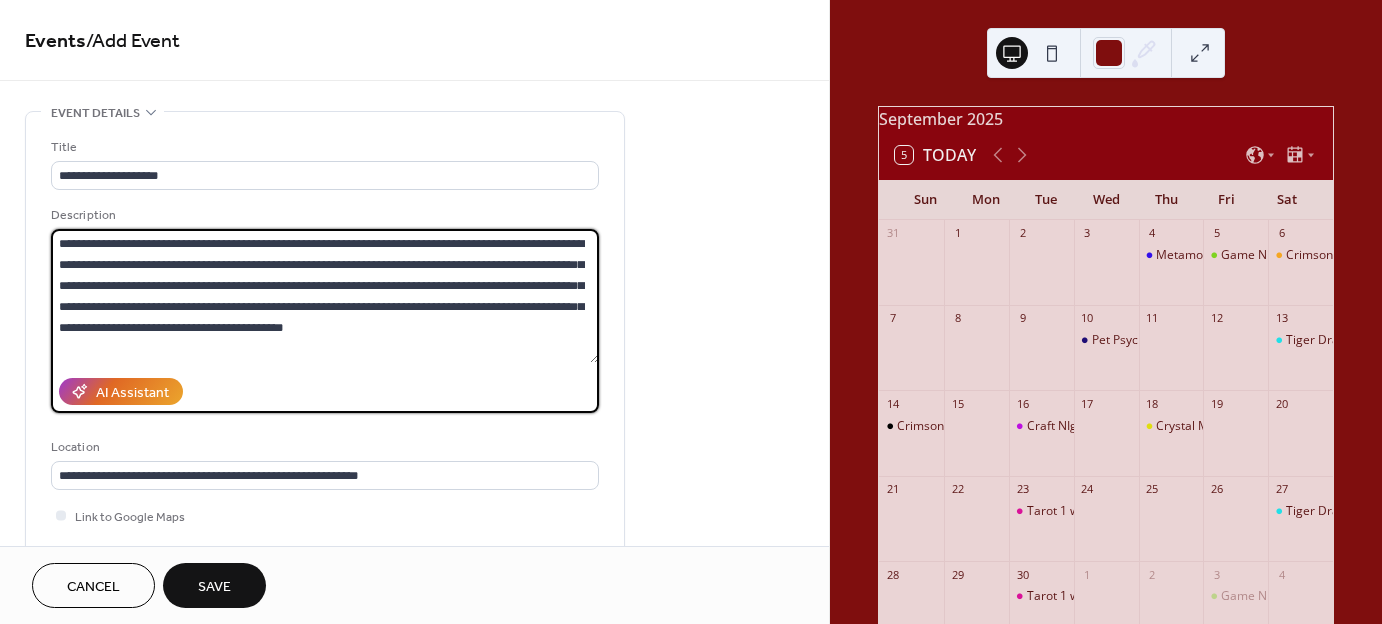 drag, startPoint x: 468, startPoint y: 244, endPoint x: 432, endPoint y: 239, distance: 36.345562 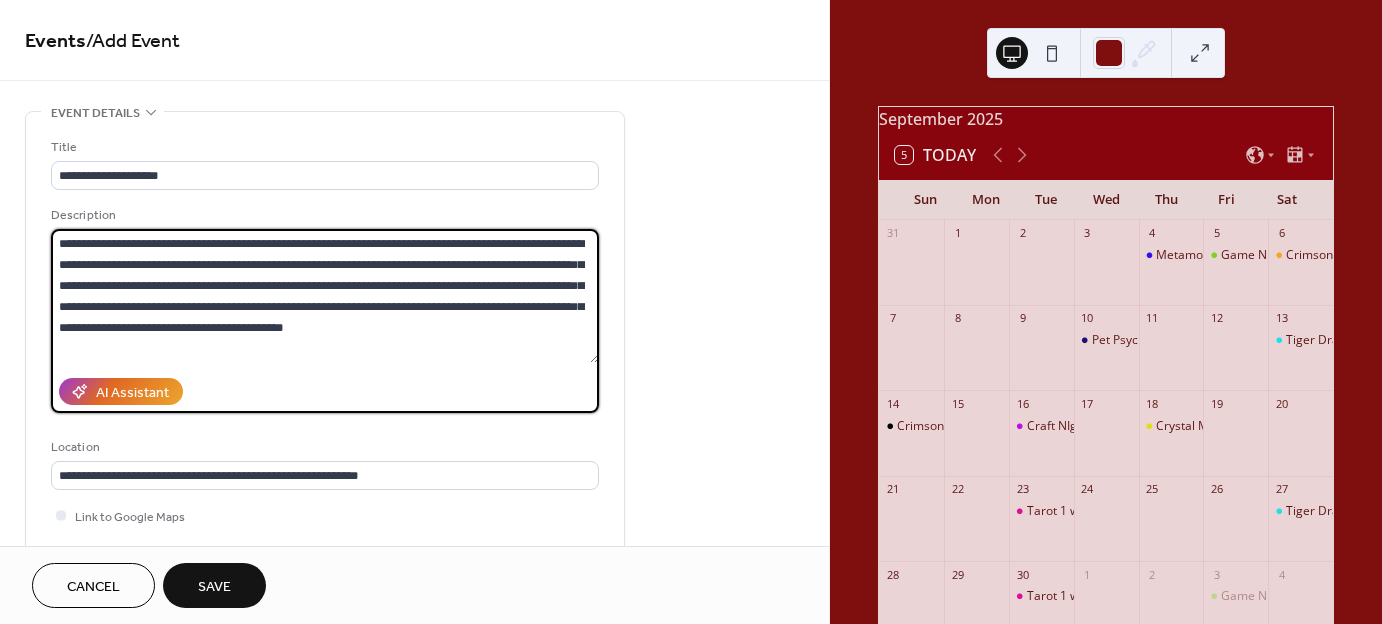 click on "**********" at bounding box center (325, 296) 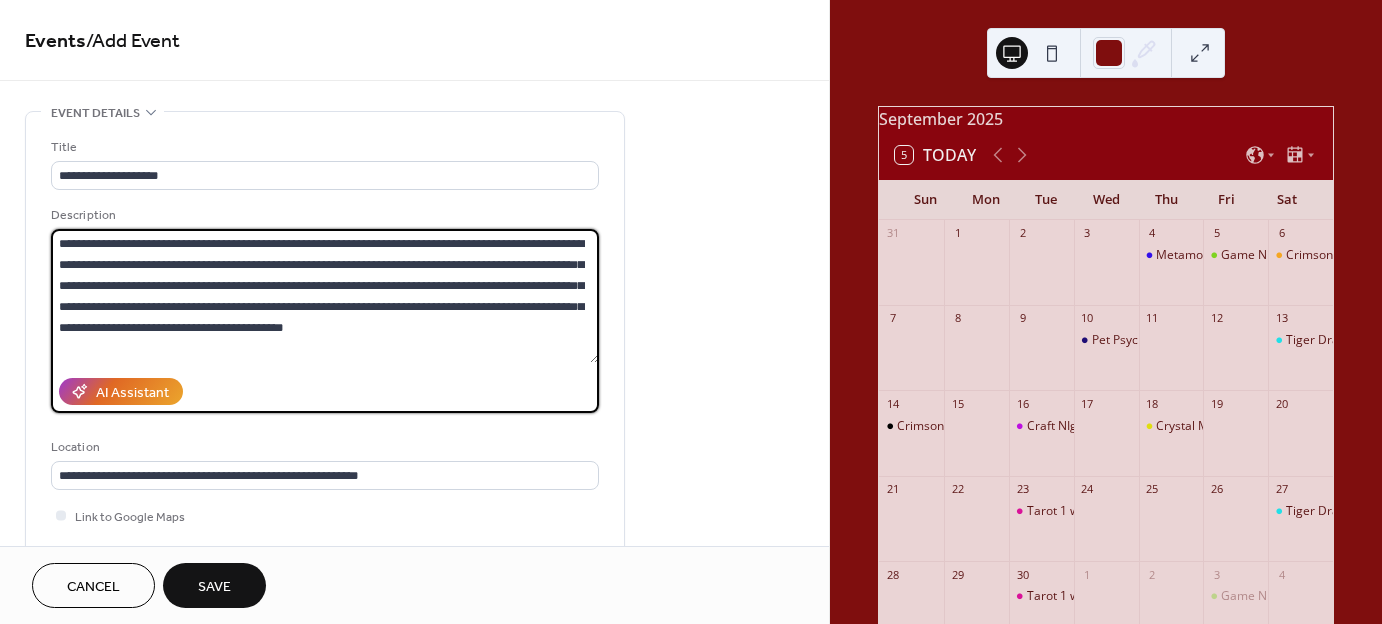 drag, startPoint x: 427, startPoint y: 263, endPoint x: 352, endPoint y: 264, distance: 75.00667 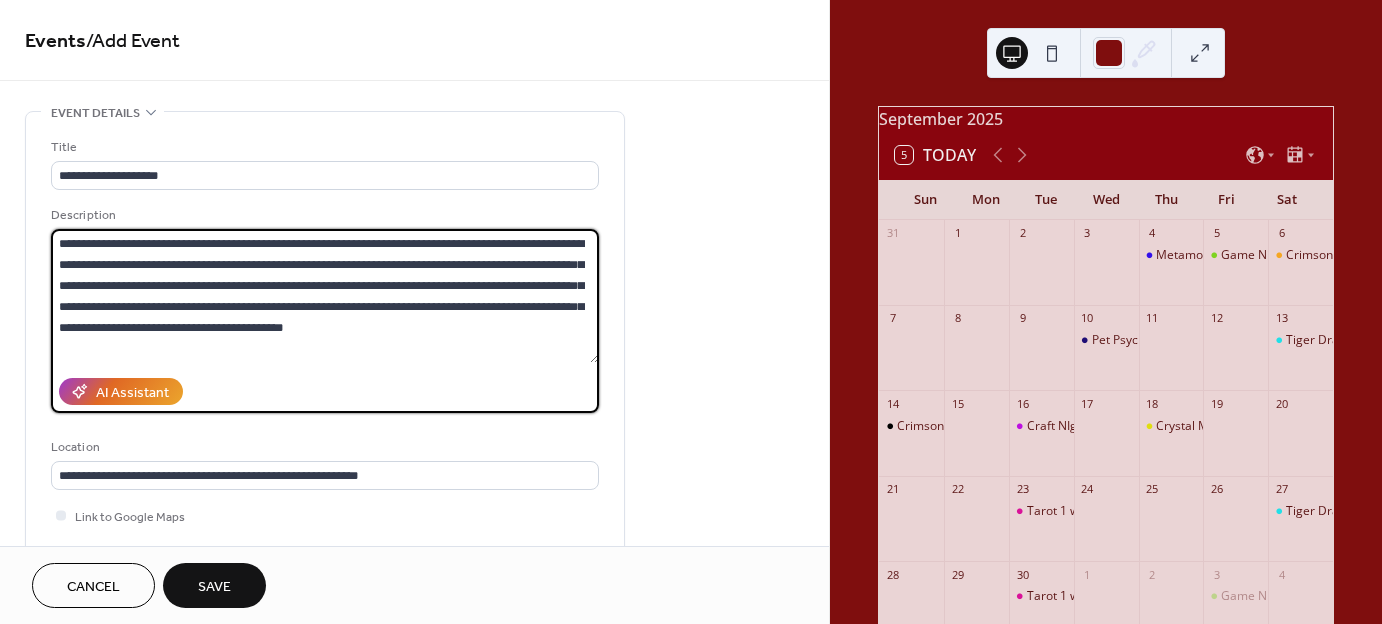 click on "**********" at bounding box center [325, 296] 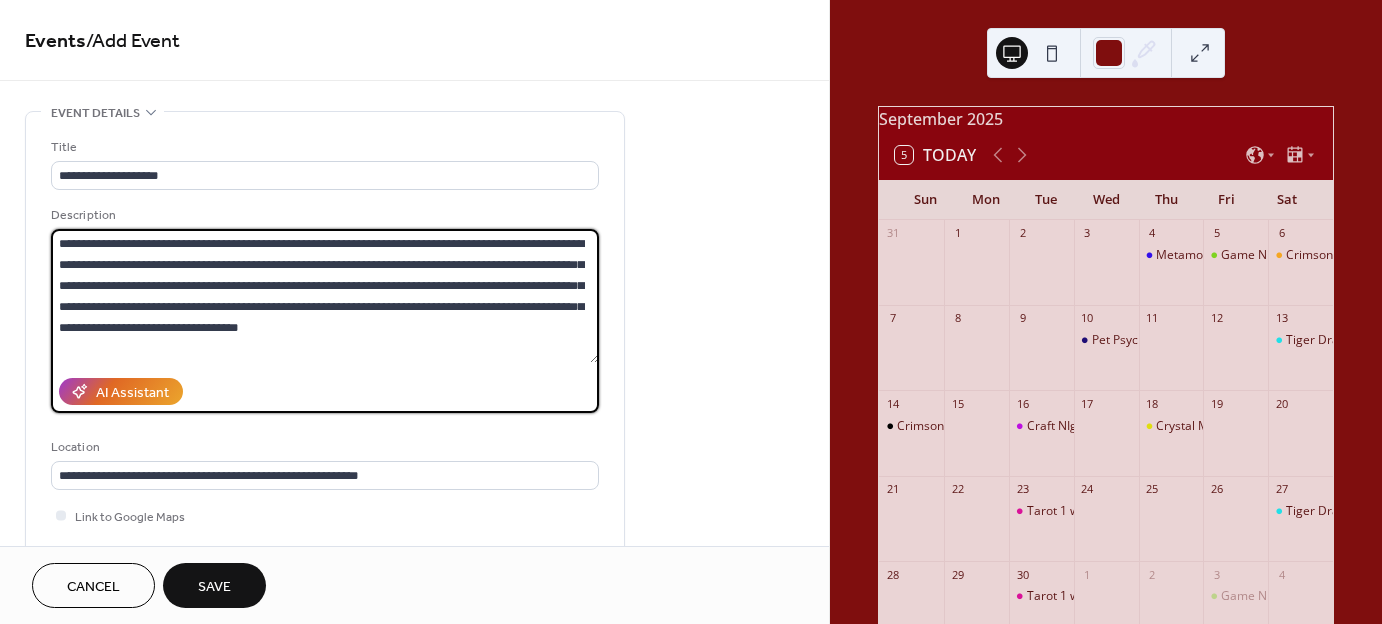 click on "**********" at bounding box center [325, 296] 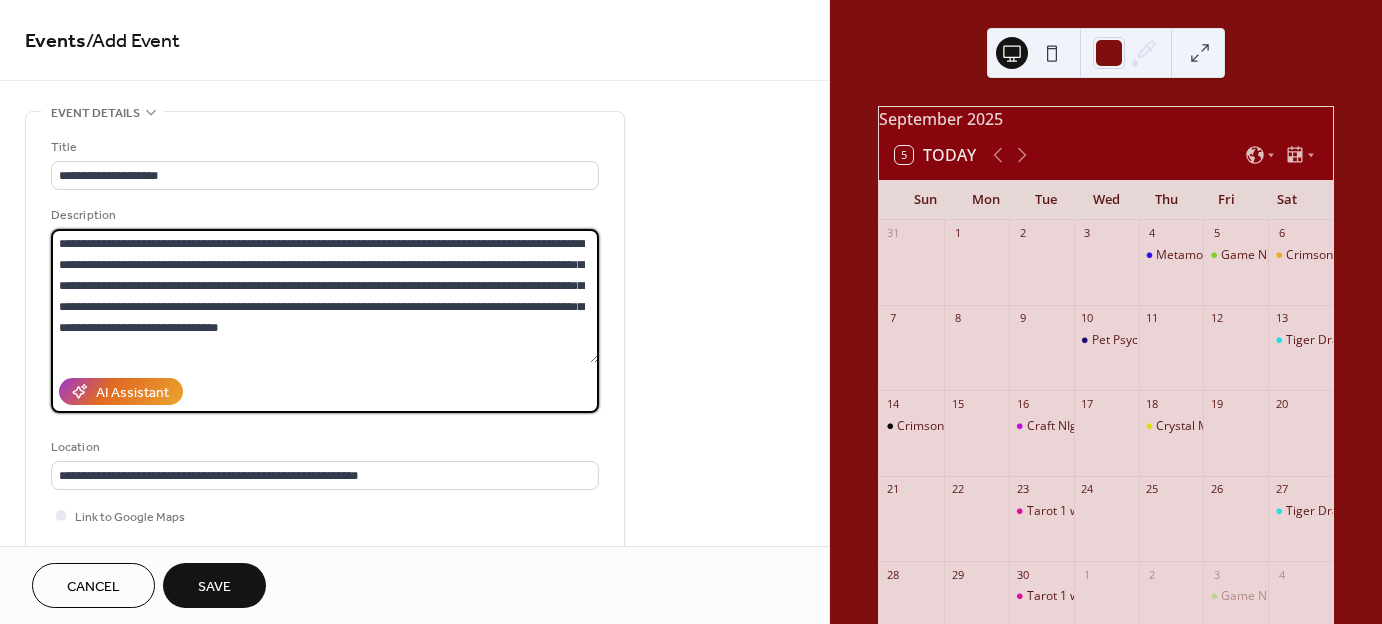 click on "**********" at bounding box center [325, 296] 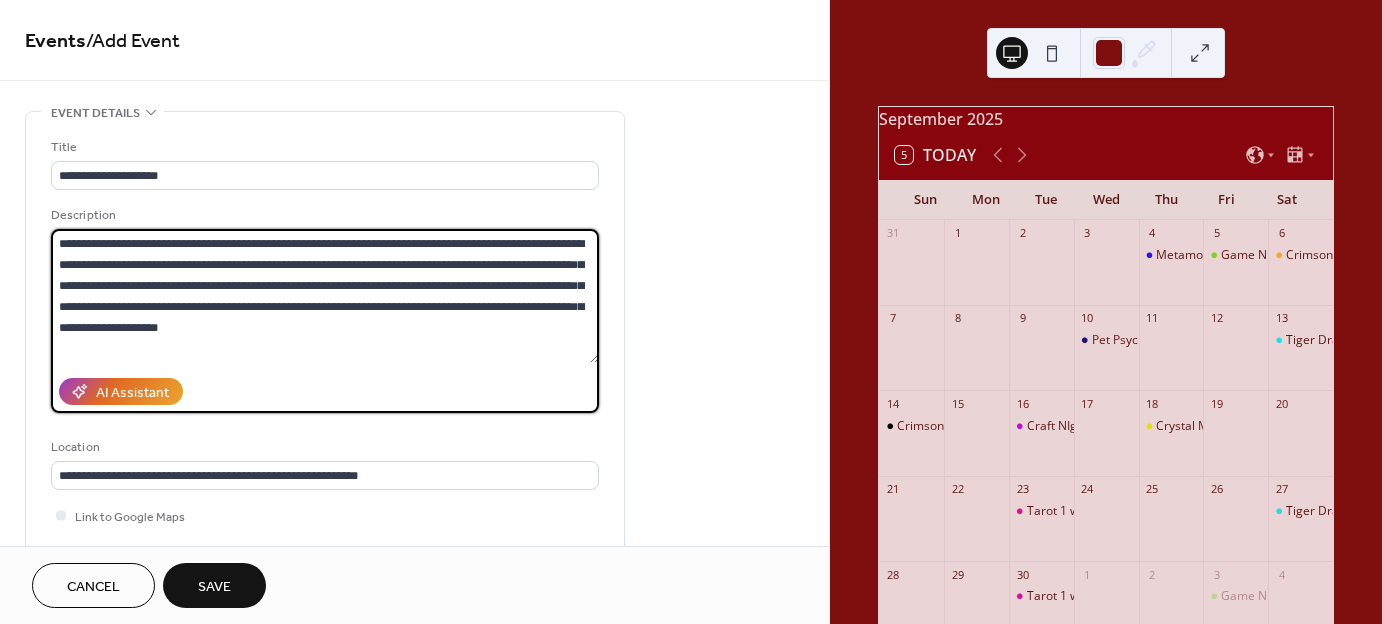 click on "**********" at bounding box center (325, 296) 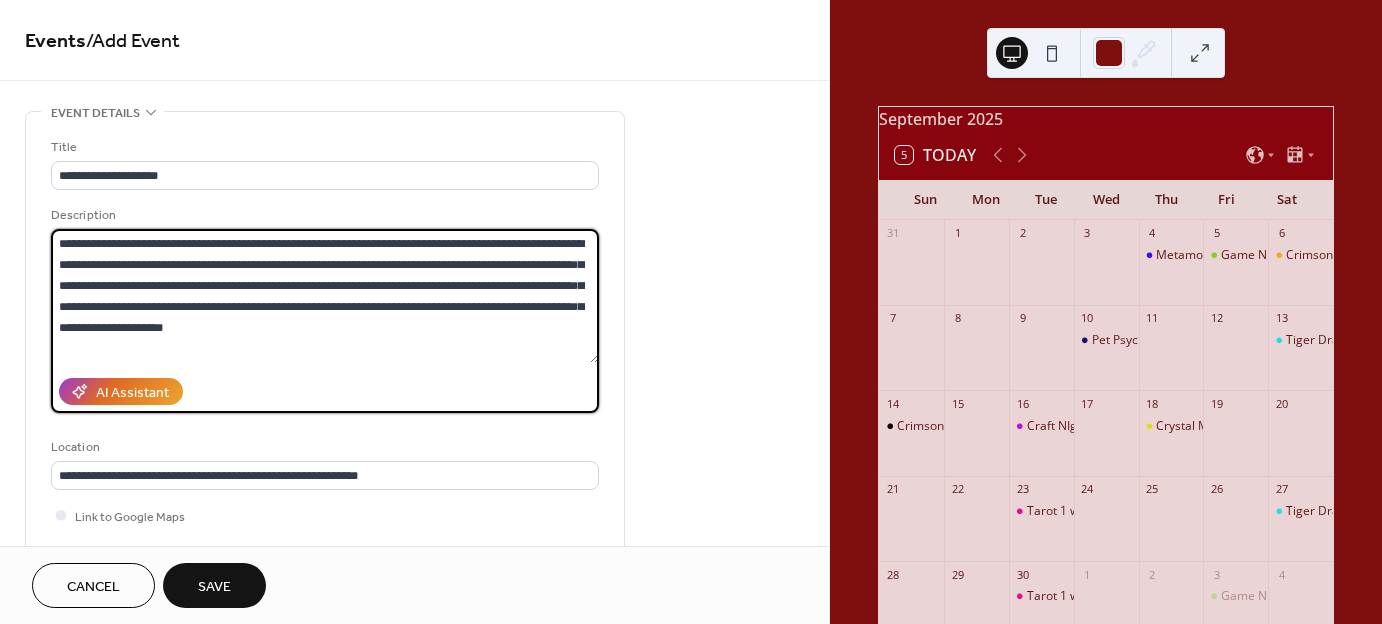 click on "**********" at bounding box center [325, 296] 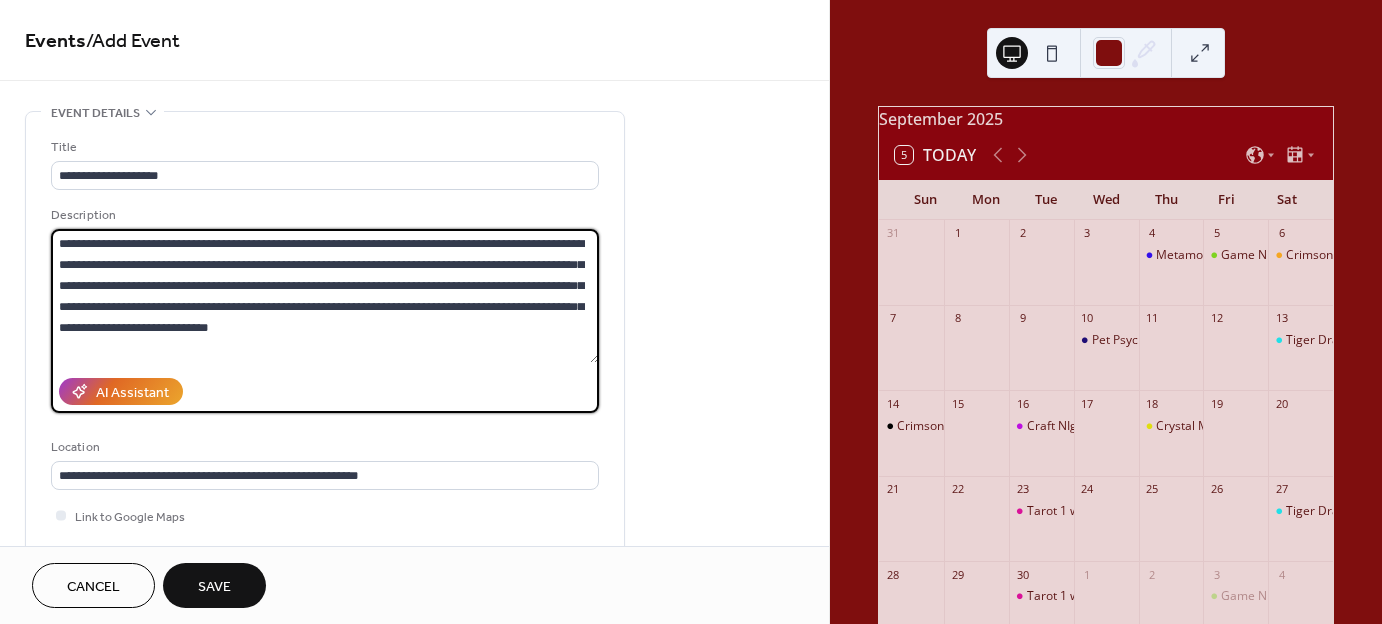 click on "**********" at bounding box center [325, 296] 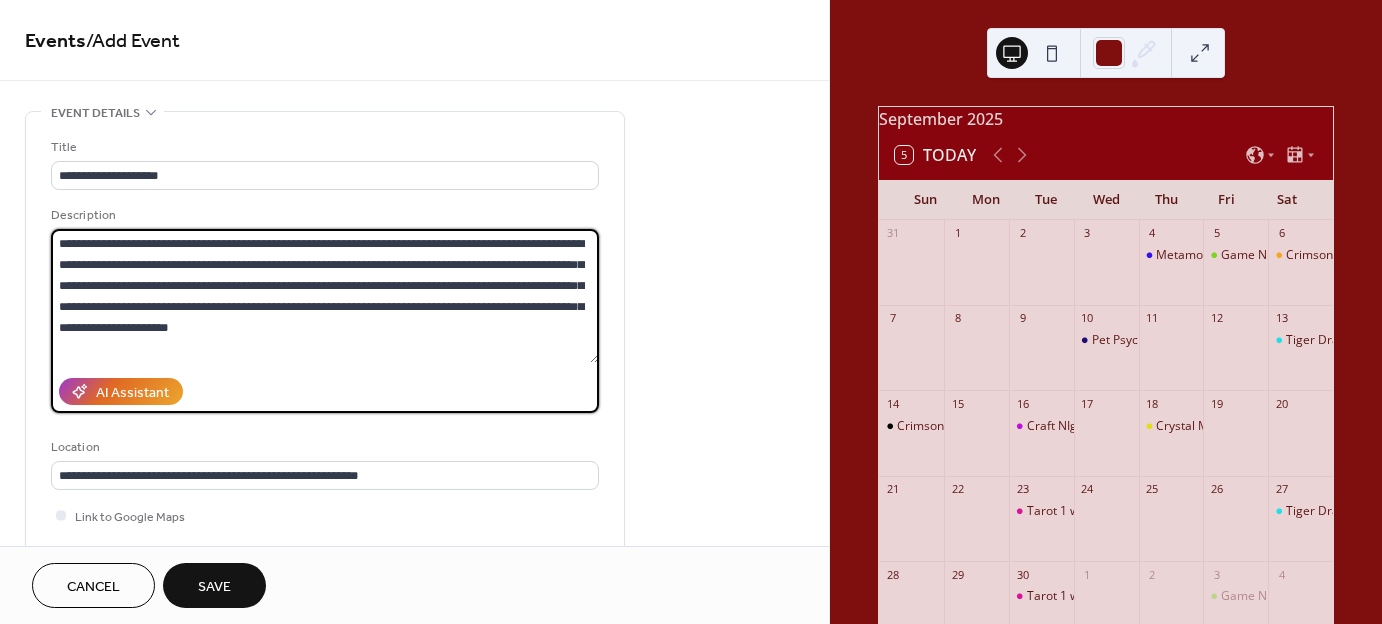 click on "**********" at bounding box center (325, 296) 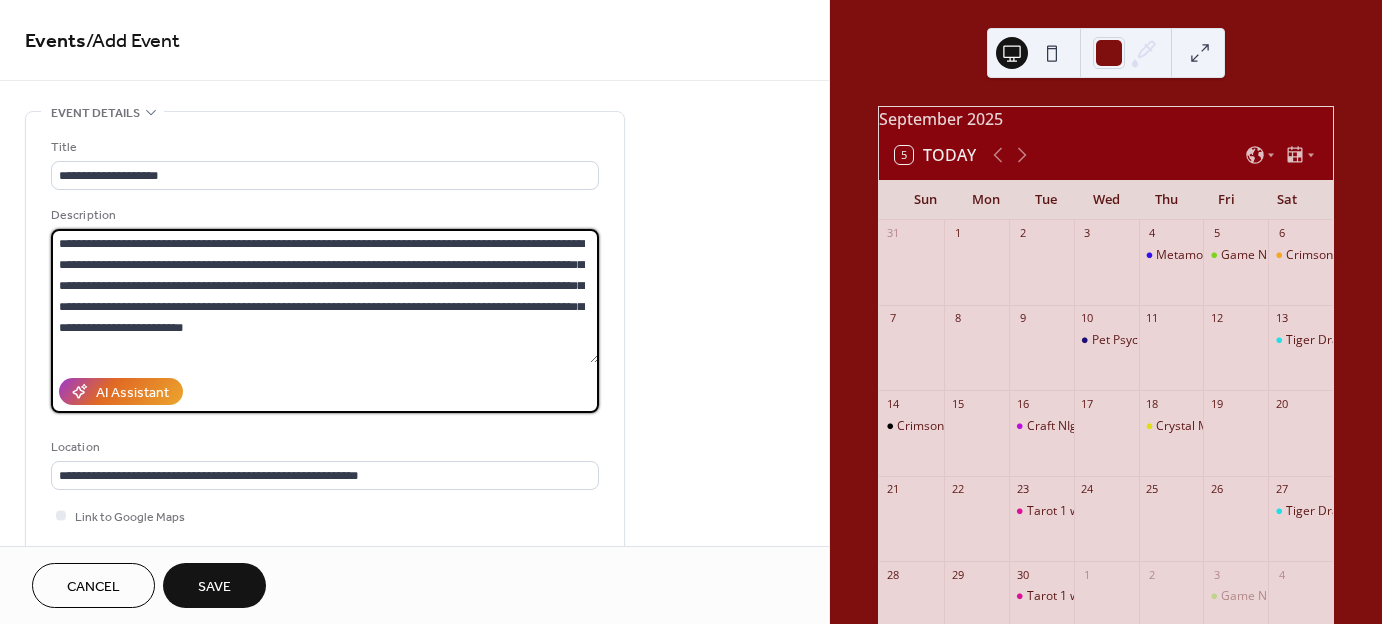 click on "**********" at bounding box center (325, 296) 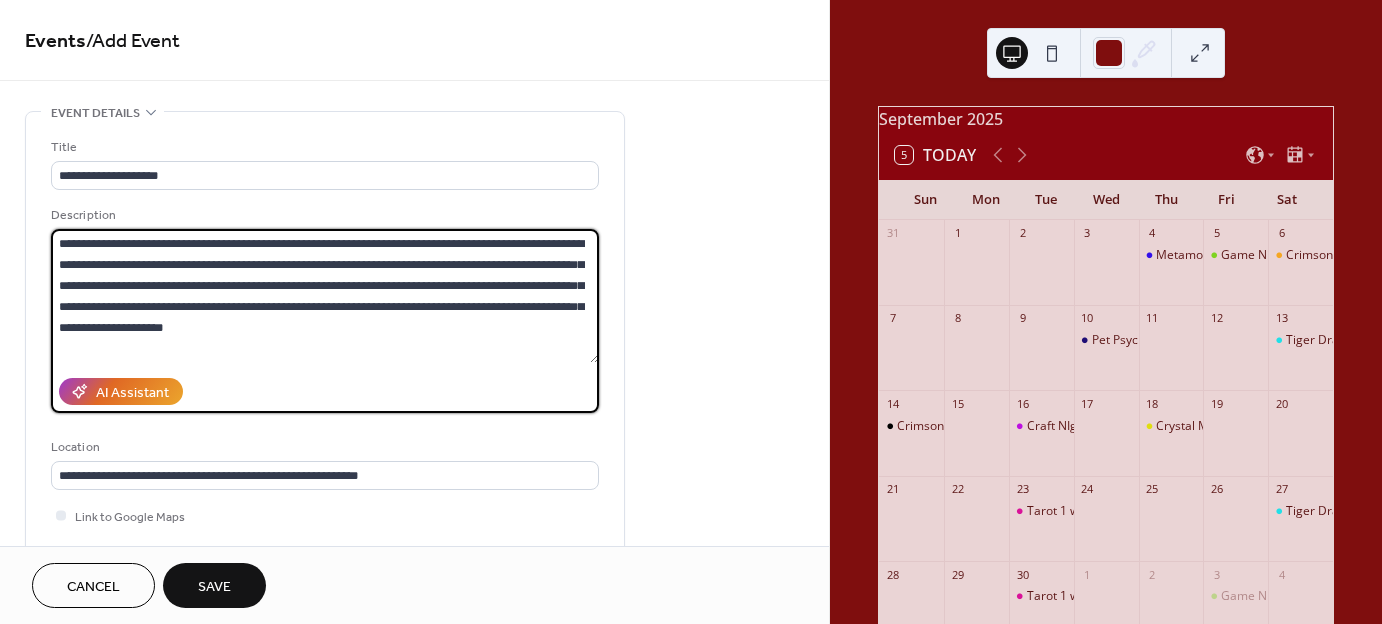 click on "**********" at bounding box center [325, 296] 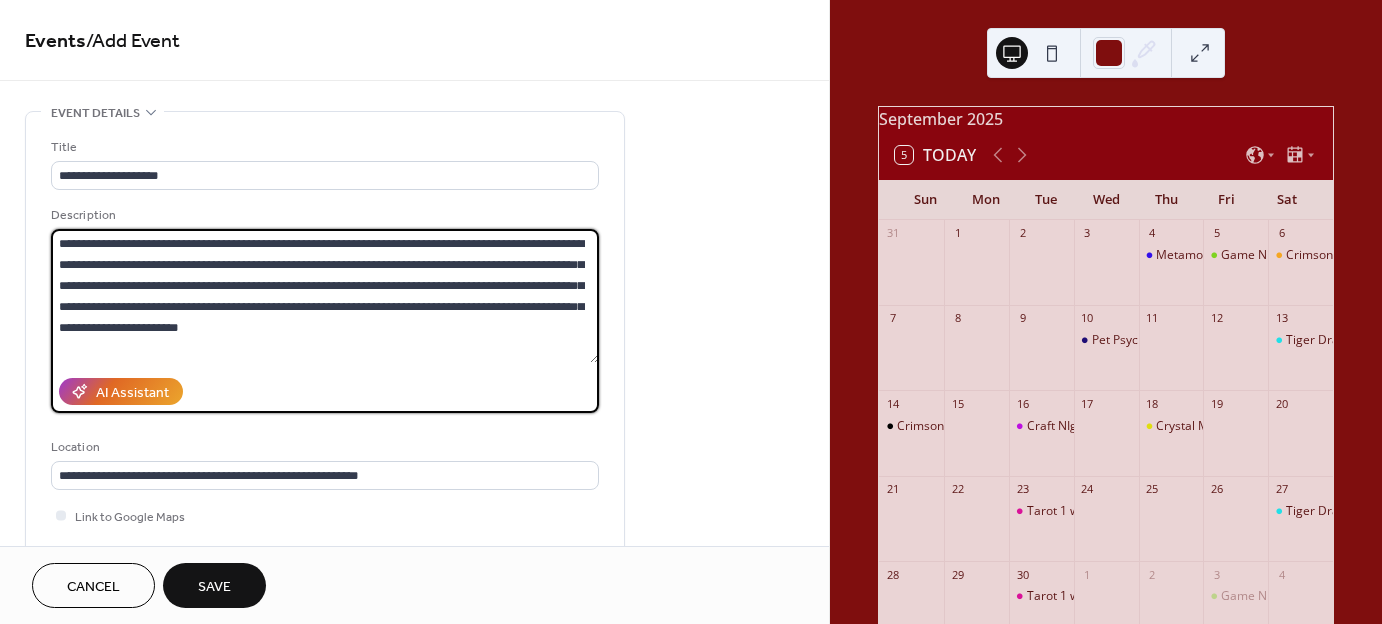 drag, startPoint x: 463, startPoint y: 345, endPoint x: 432, endPoint y: 348, distance: 31.144823 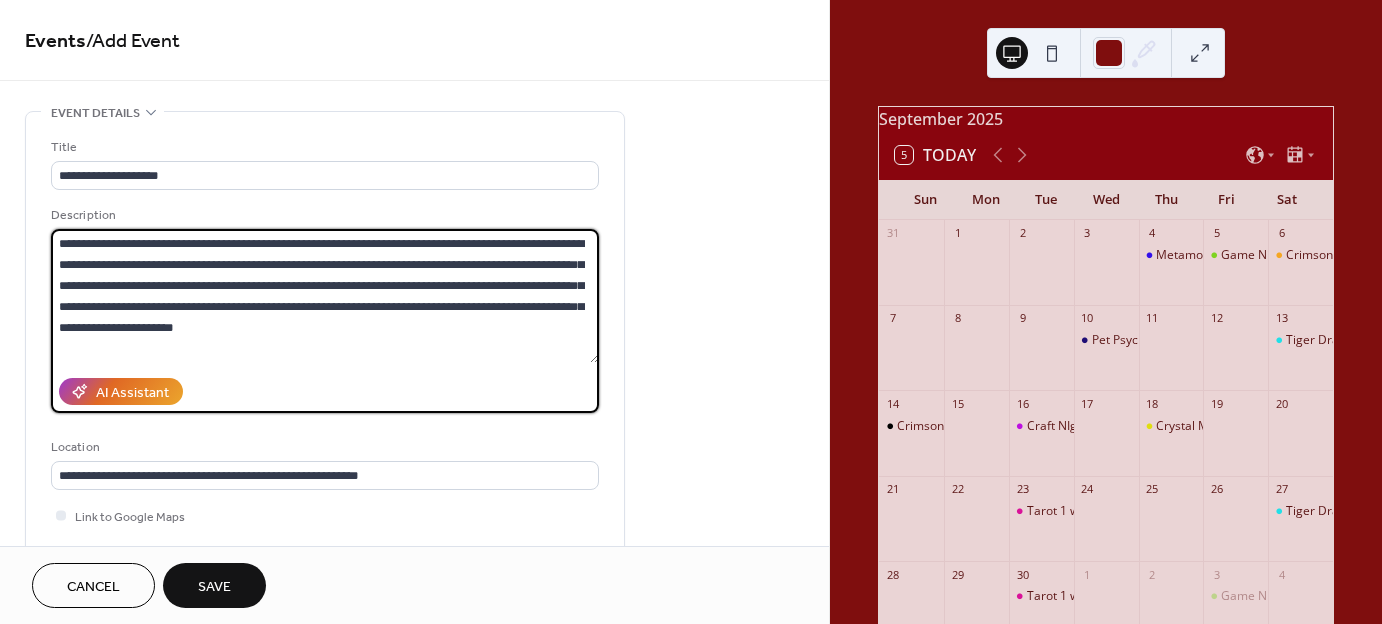 drag, startPoint x: 296, startPoint y: 329, endPoint x: 312, endPoint y: 313, distance: 22.627417 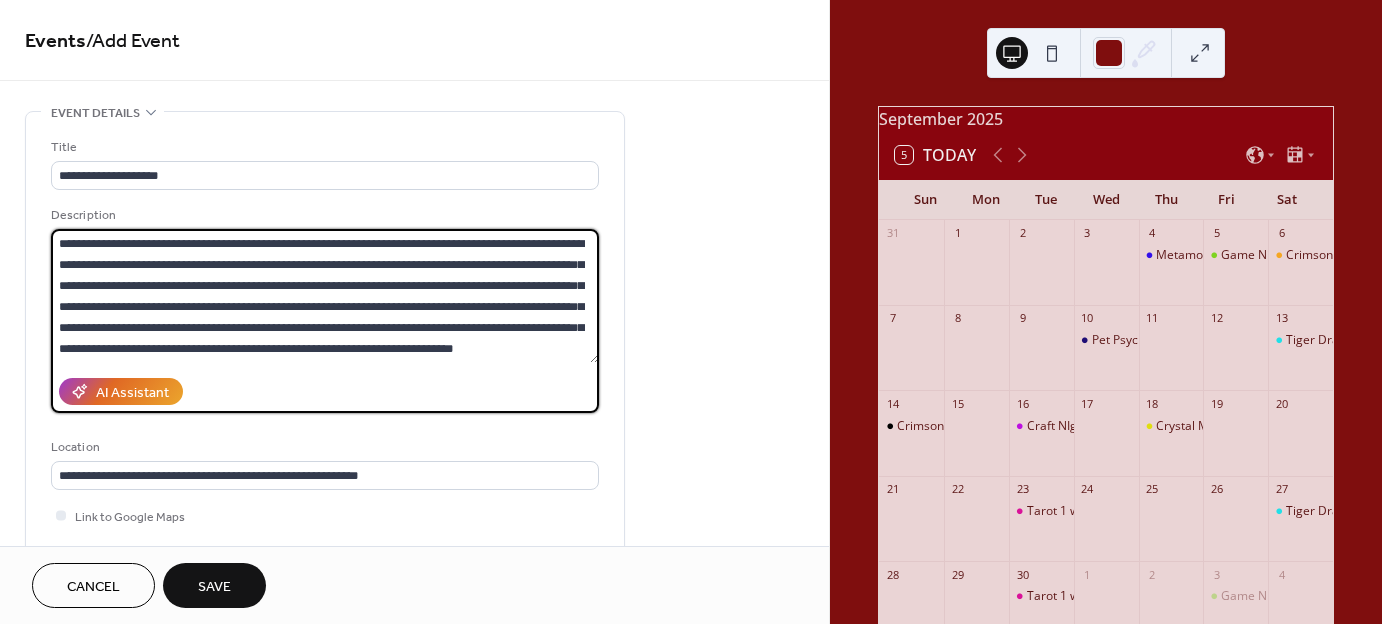 scroll, scrollTop: 19, scrollLeft: 0, axis: vertical 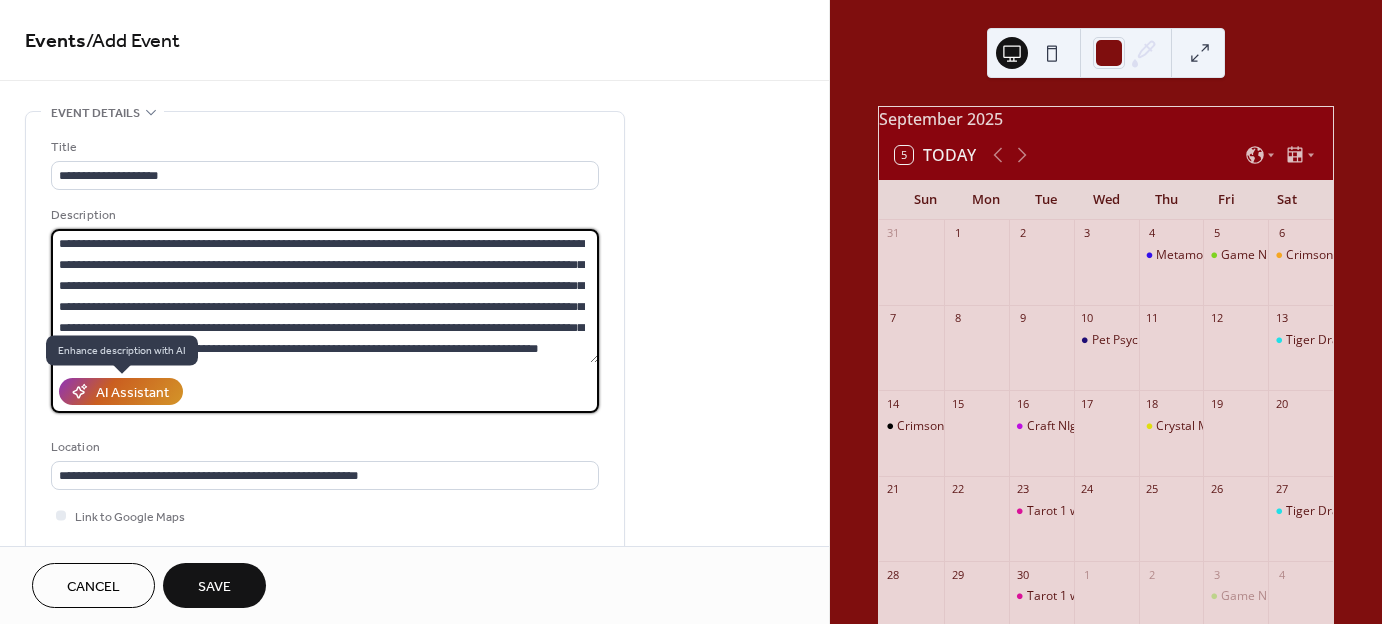 type on "**********" 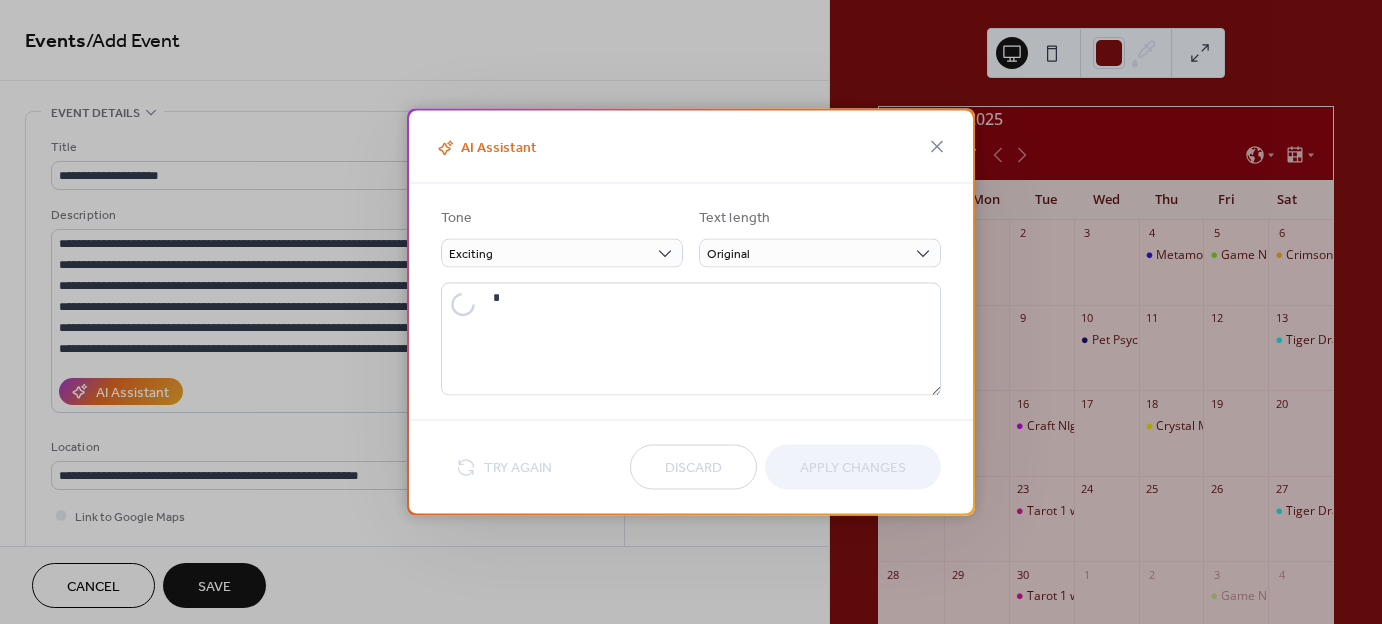 type on "**********" 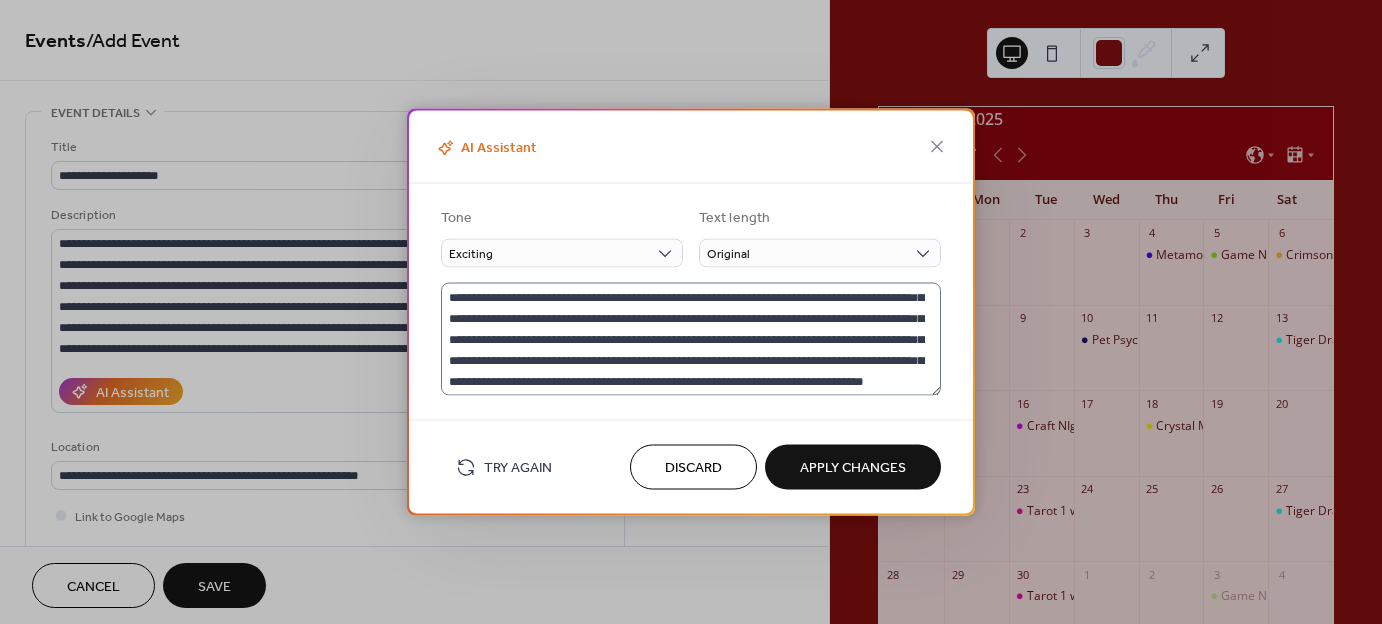 scroll, scrollTop: 84, scrollLeft: 0, axis: vertical 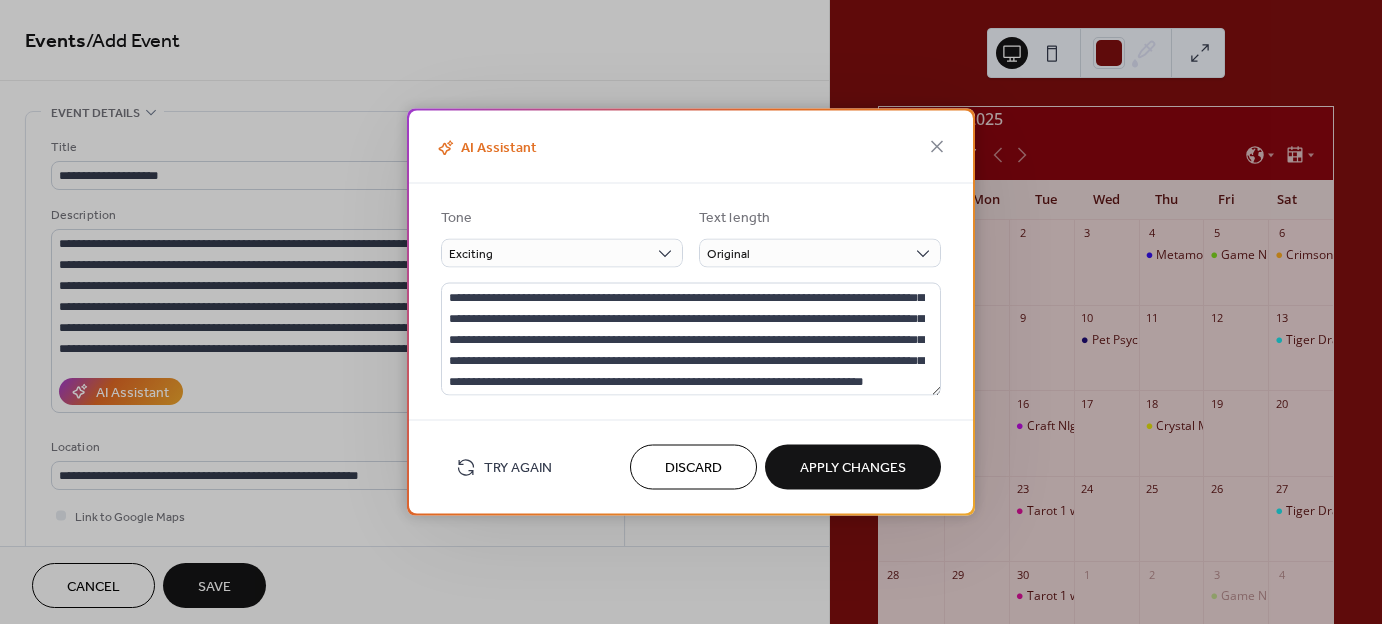 click on "Apply Changes" at bounding box center [853, 468] 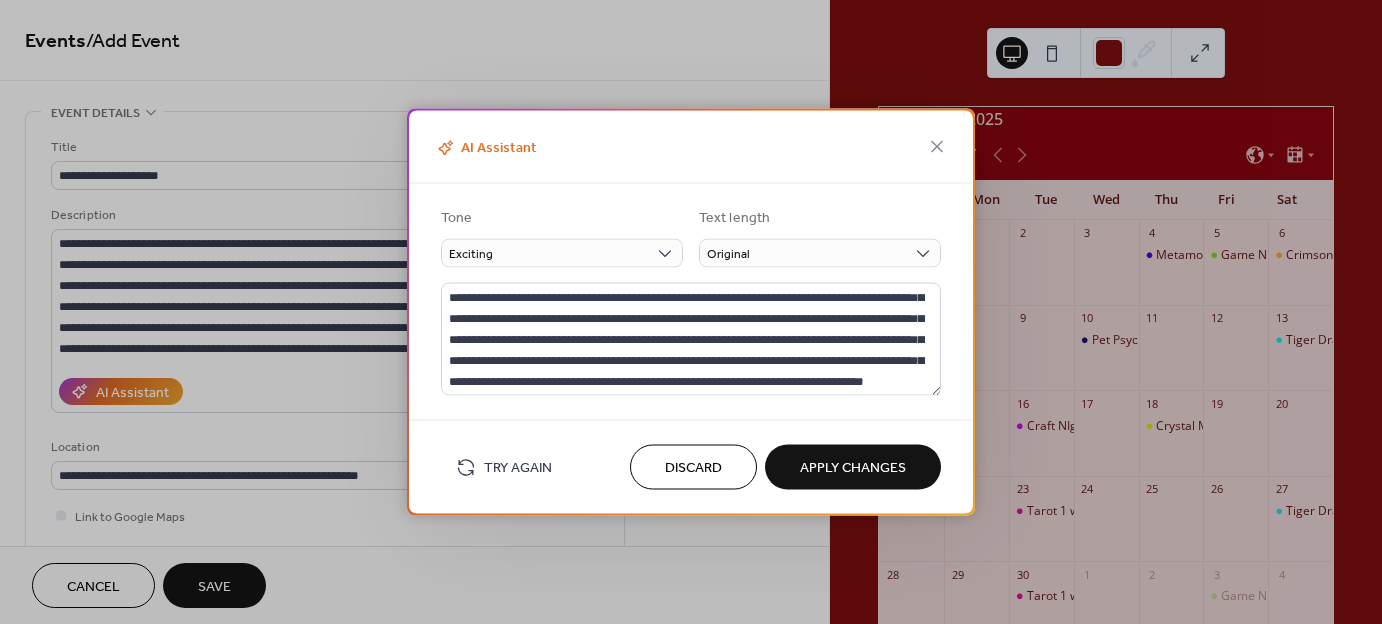 type on "**********" 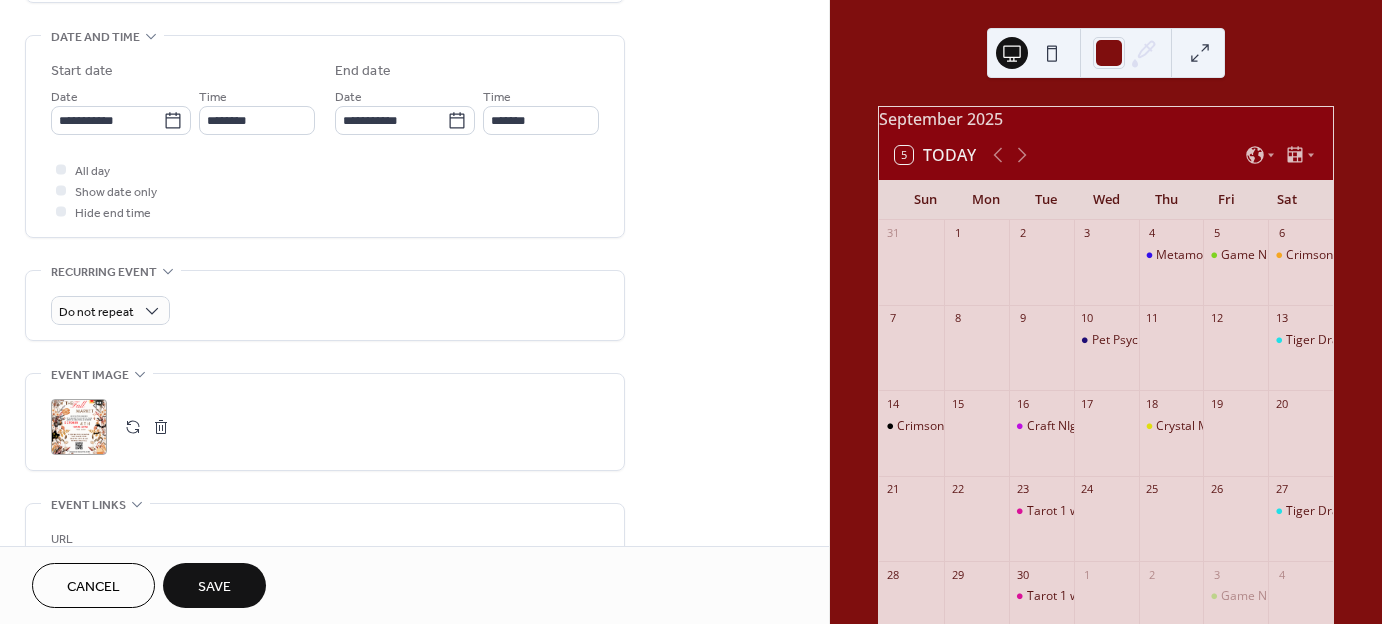 scroll, scrollTop: 427, scrollLeft: 0, axis: vertical 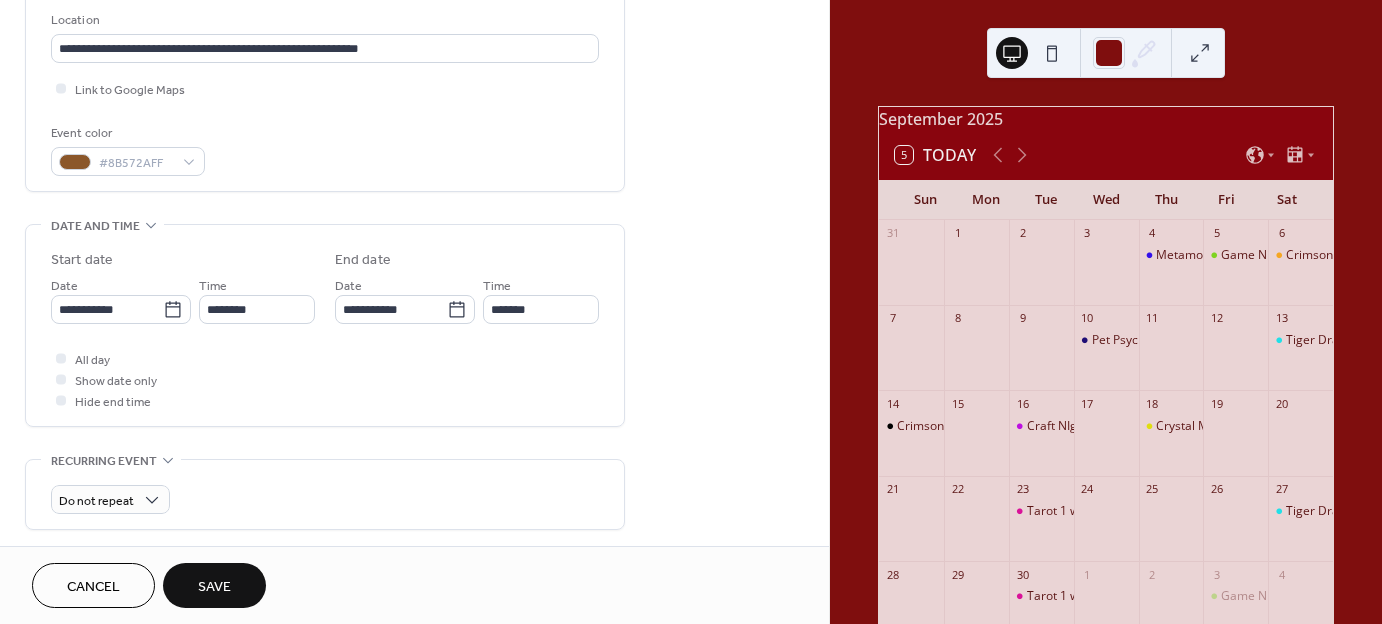 click on "Save" at bounding box center (214, 585) 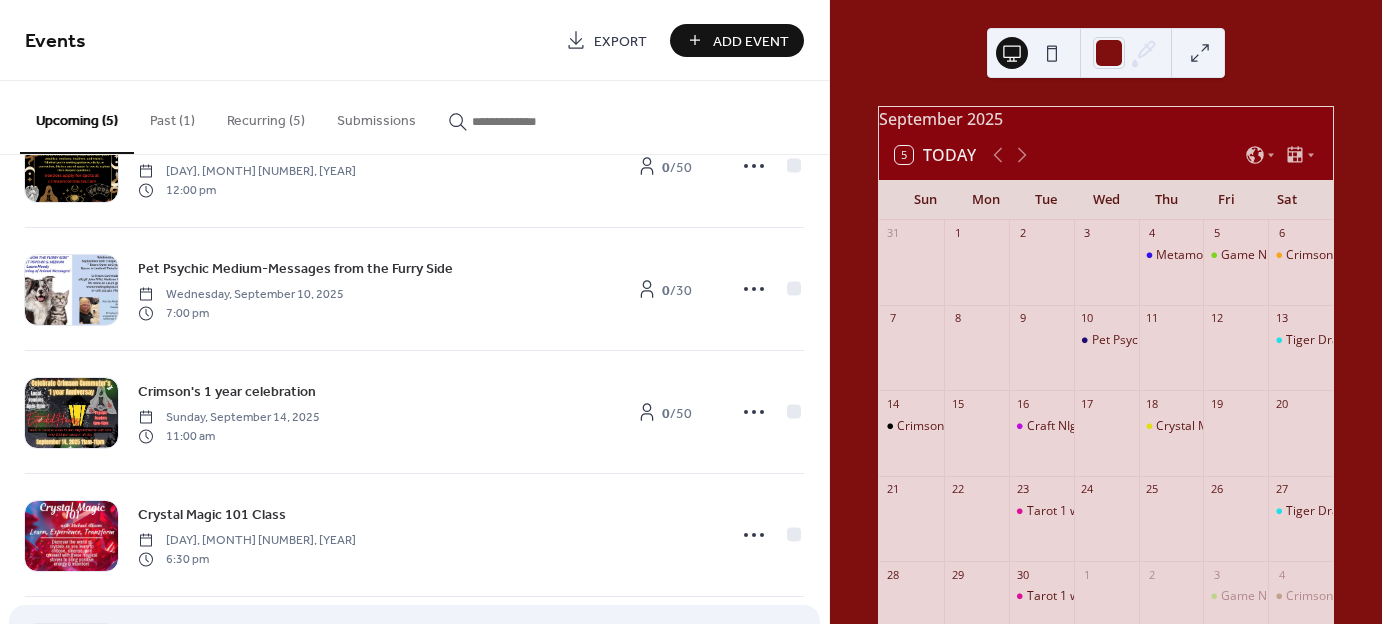 scroll, scrollTop: 3, scrollLeft: 0, axis: vertical 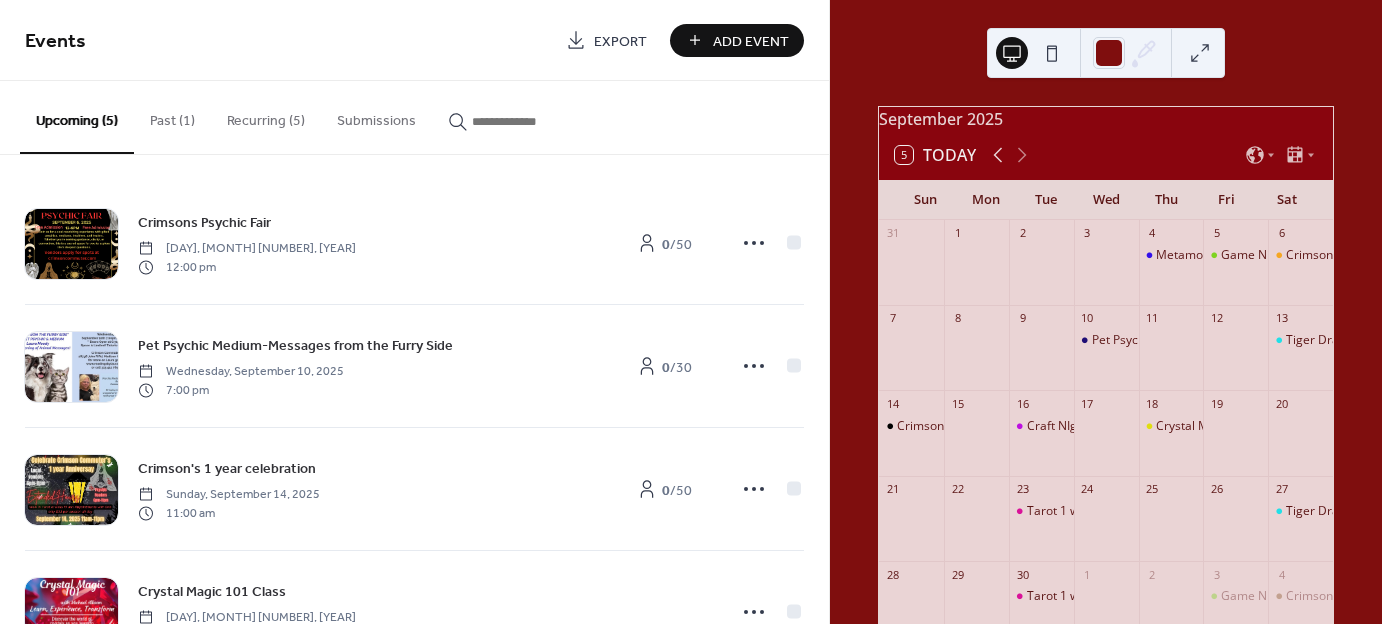 click 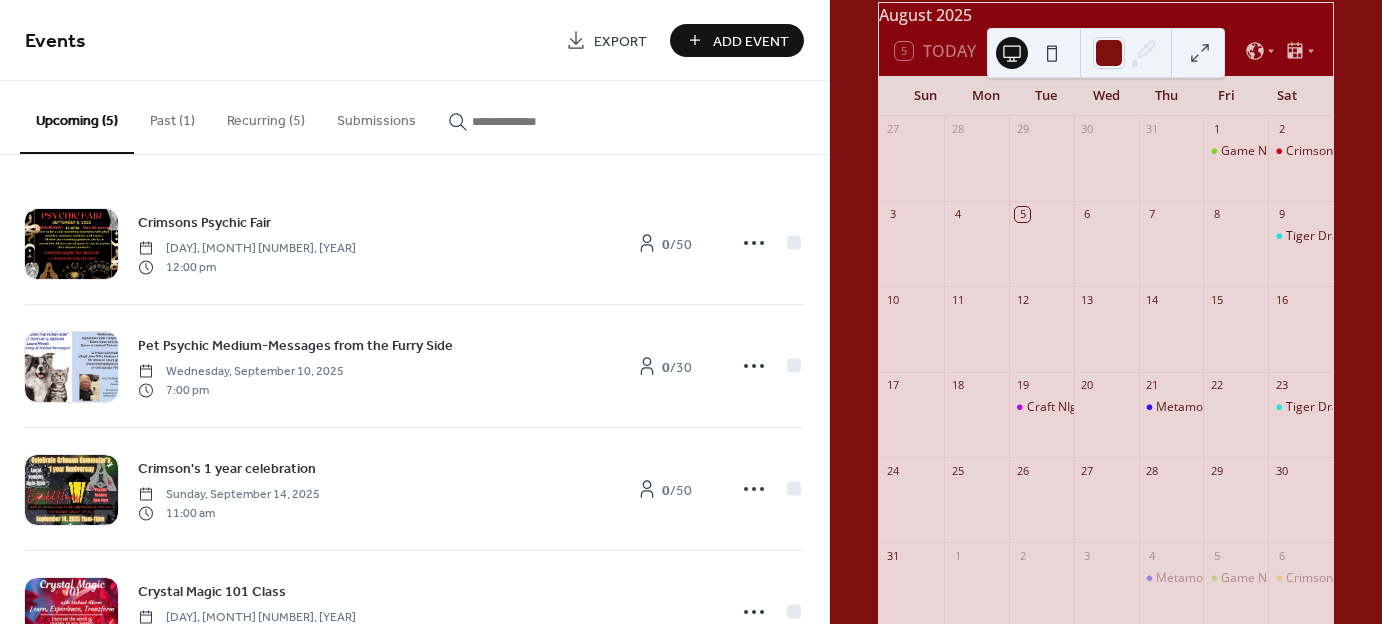 scroll, scrollTop: 100, scrollLeft: 0, axis: vertical 